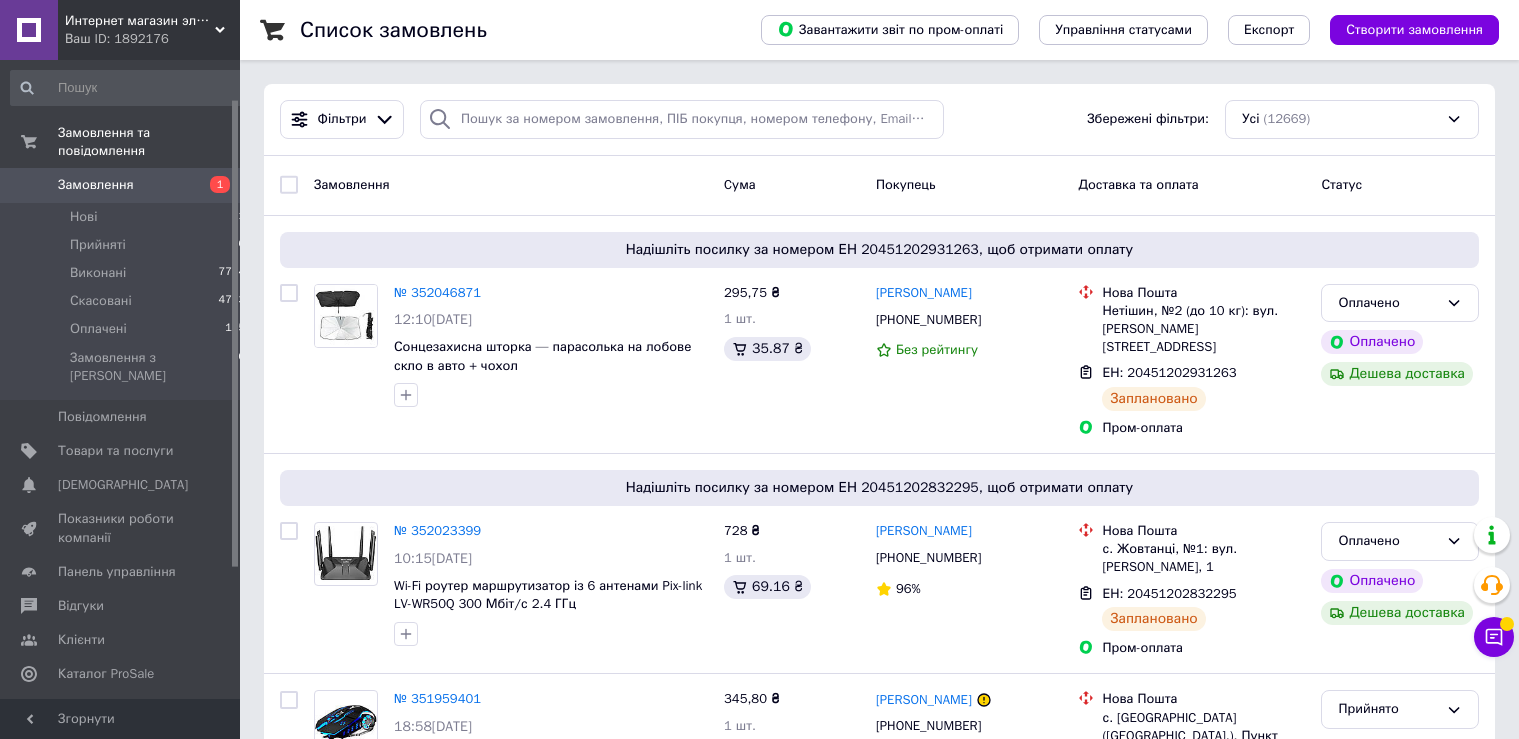 click on "Замовлення" at bounding box center (96, 185) 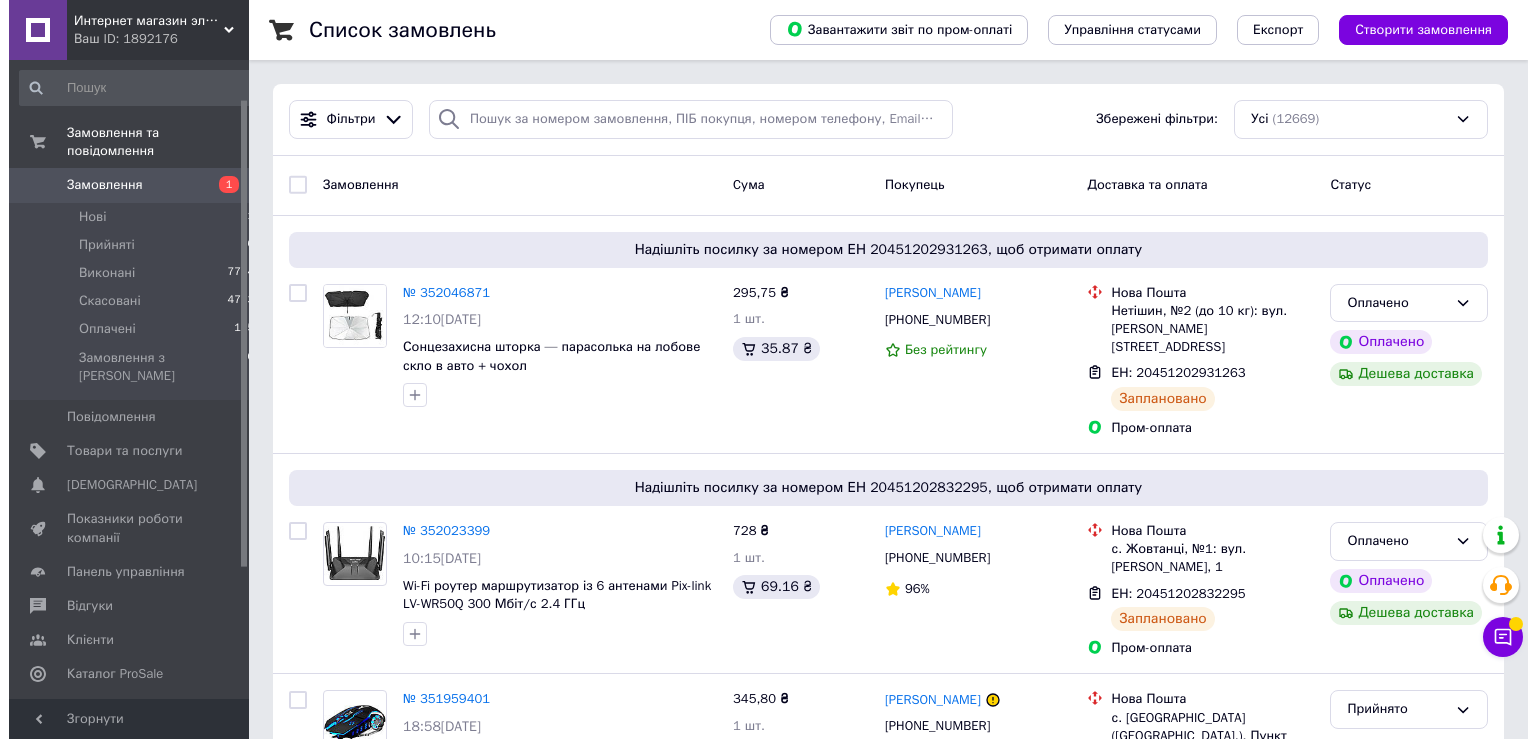 scroll, scrollTop: 0, scrollLeft: 0, axis: both 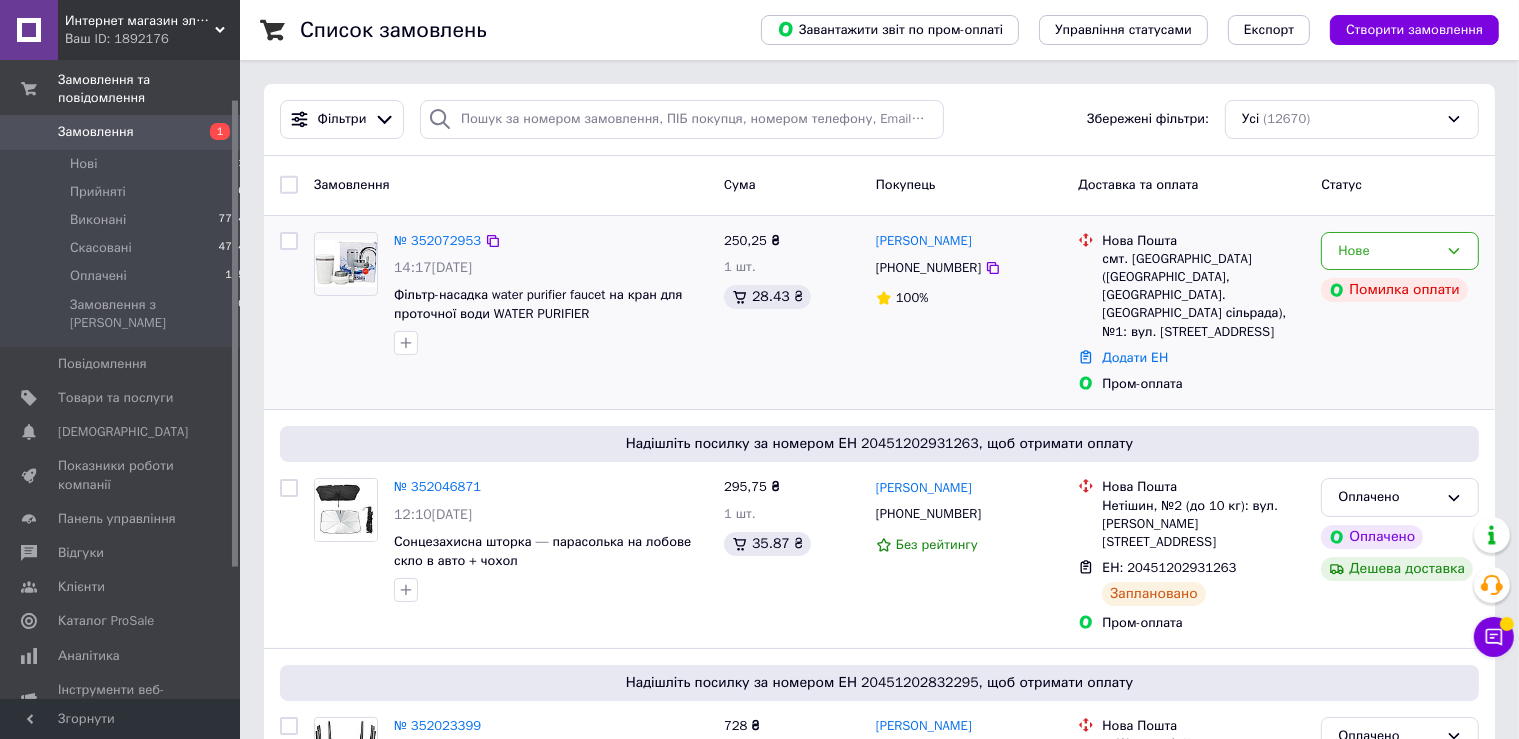 click on "№ 352072953" at bounding box center (437, 241) 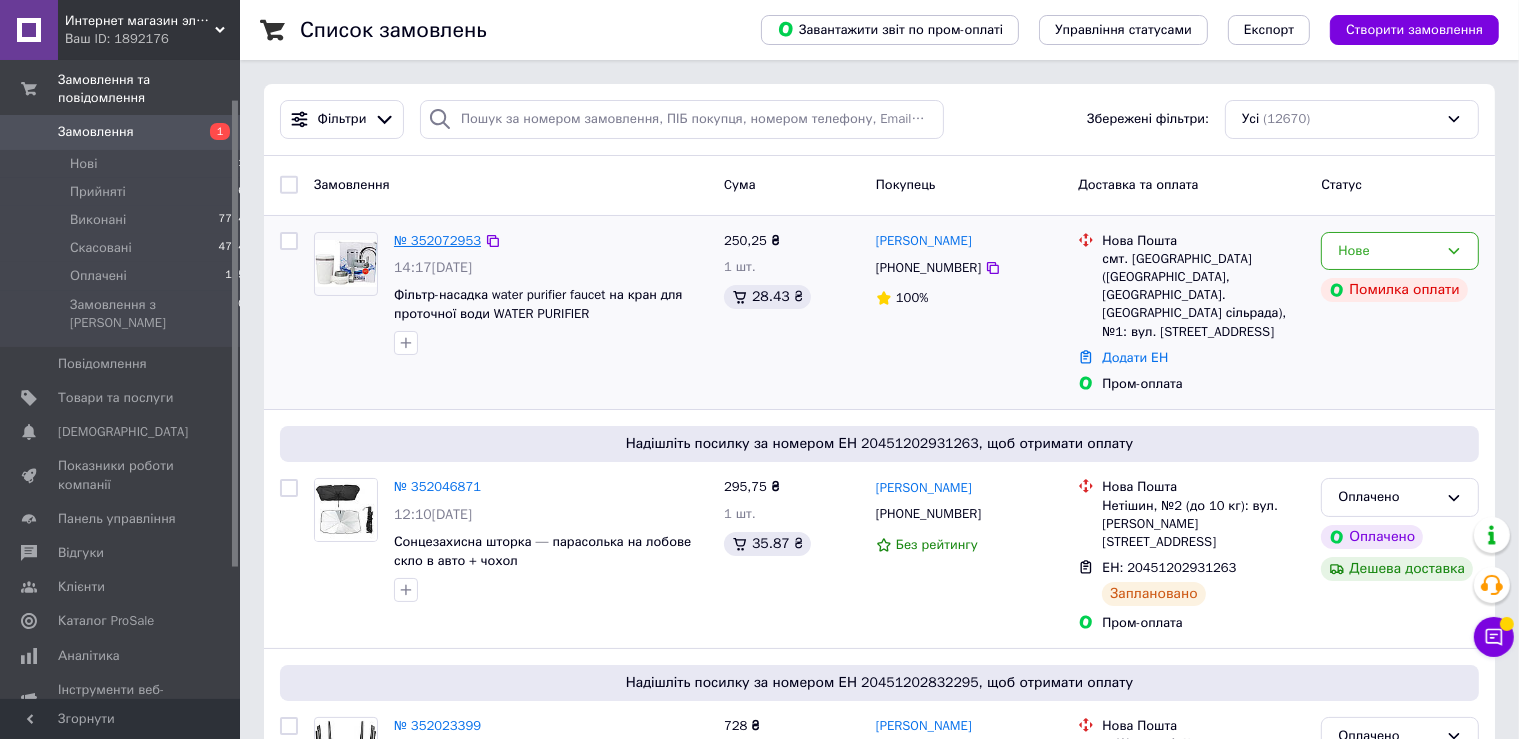 click on "№ 352072953" at bounding box center (437, 240) 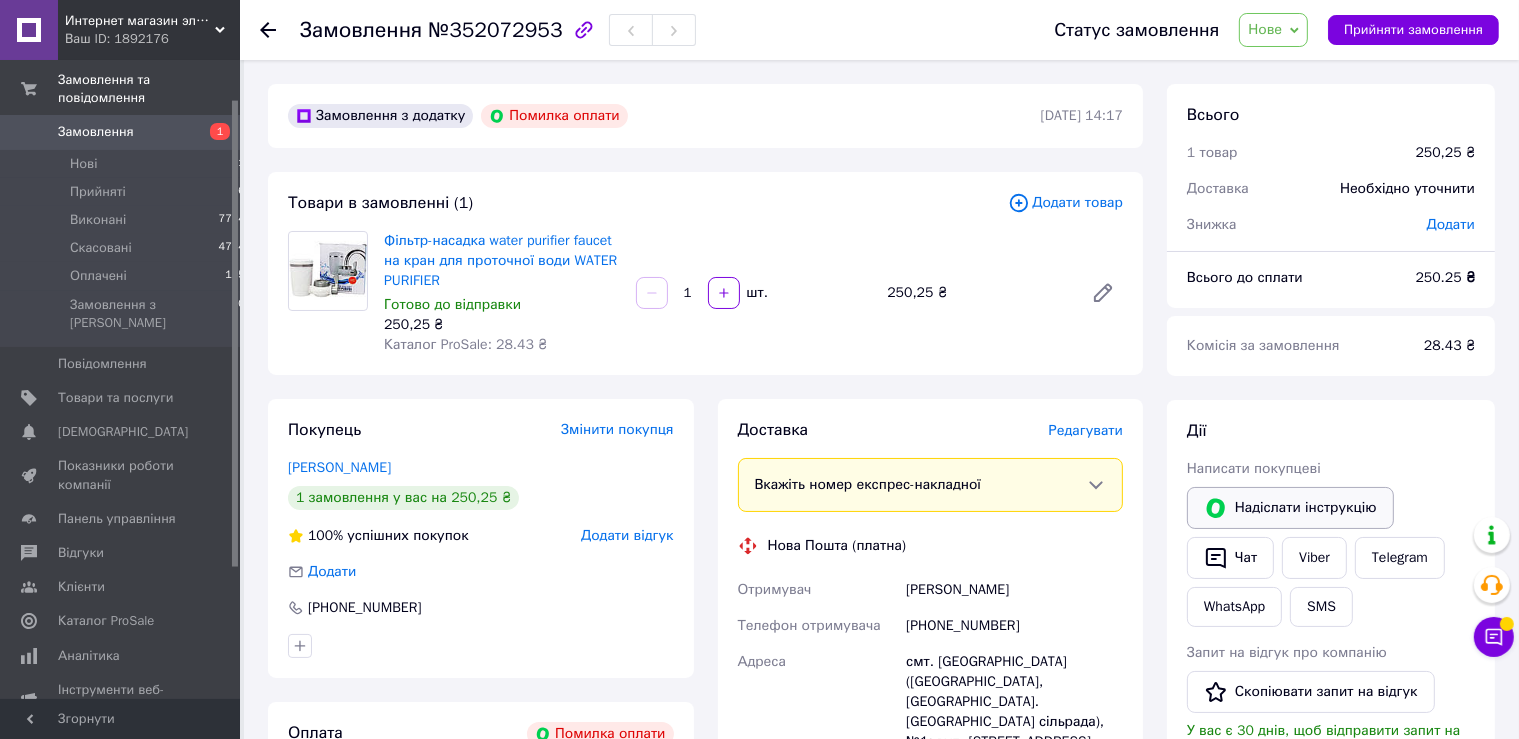 click on "Надіслати інструкцію" at bounding box center [1290, 508] 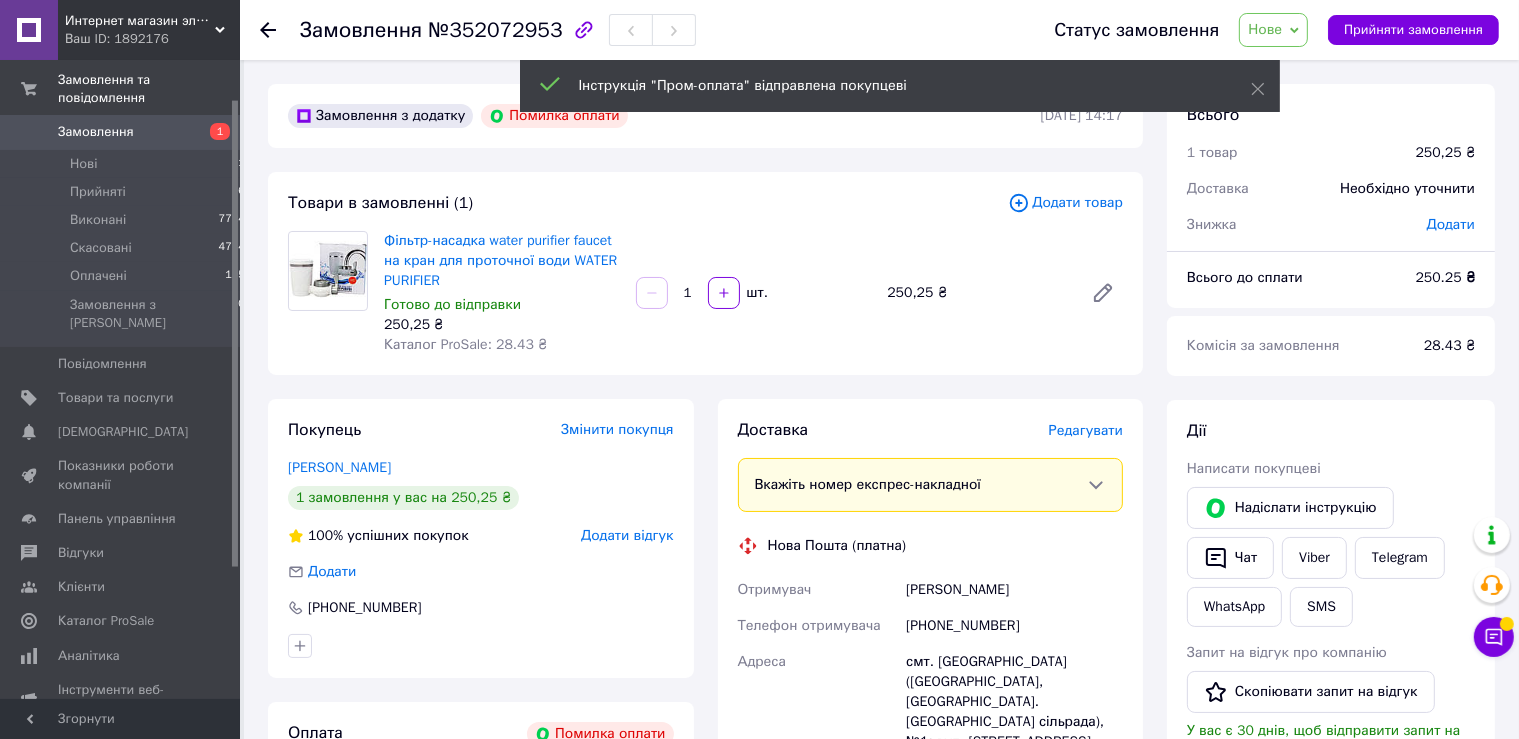 click on "Замовлення" at bounding box center (121, 132) 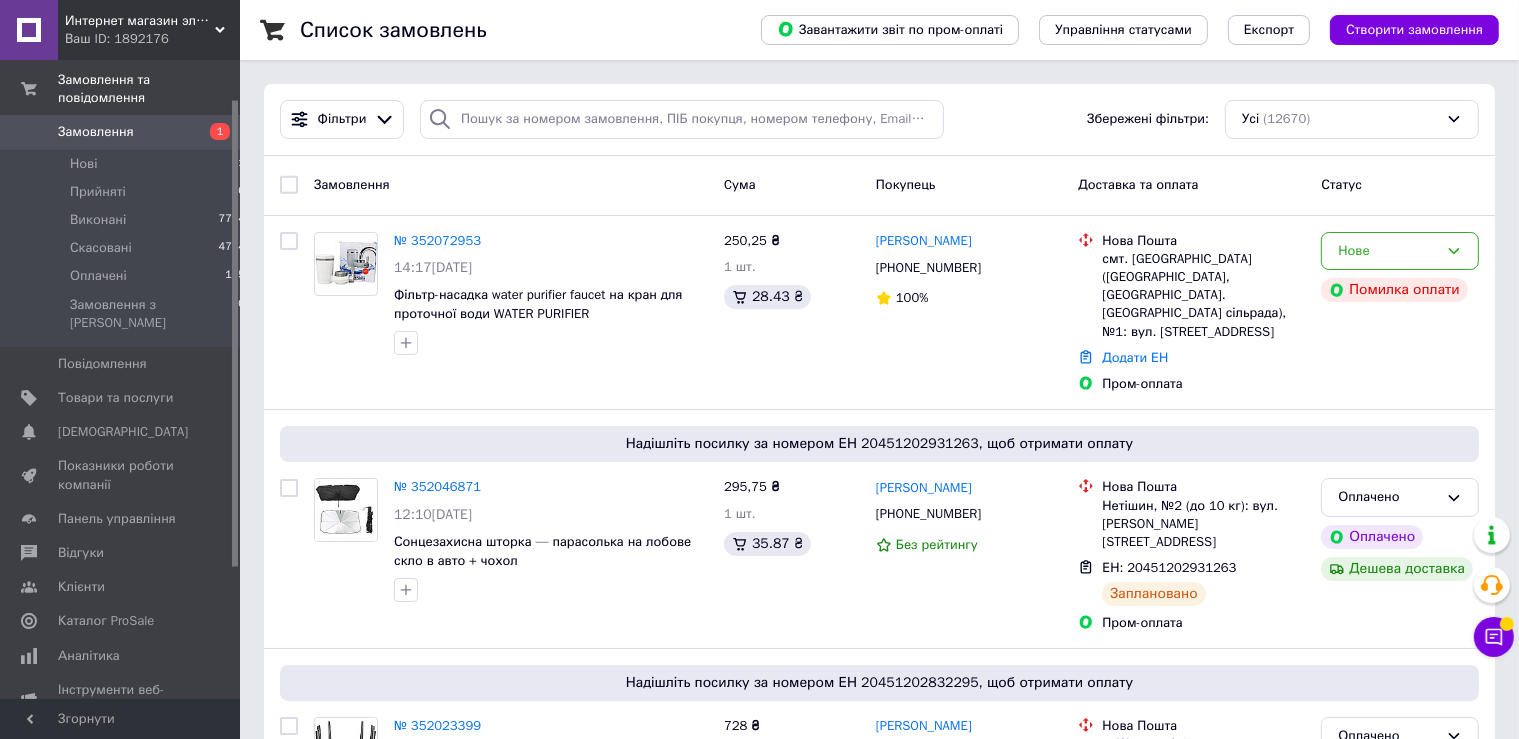 click on "Замовлення 1" at bounding box center [128, 132] 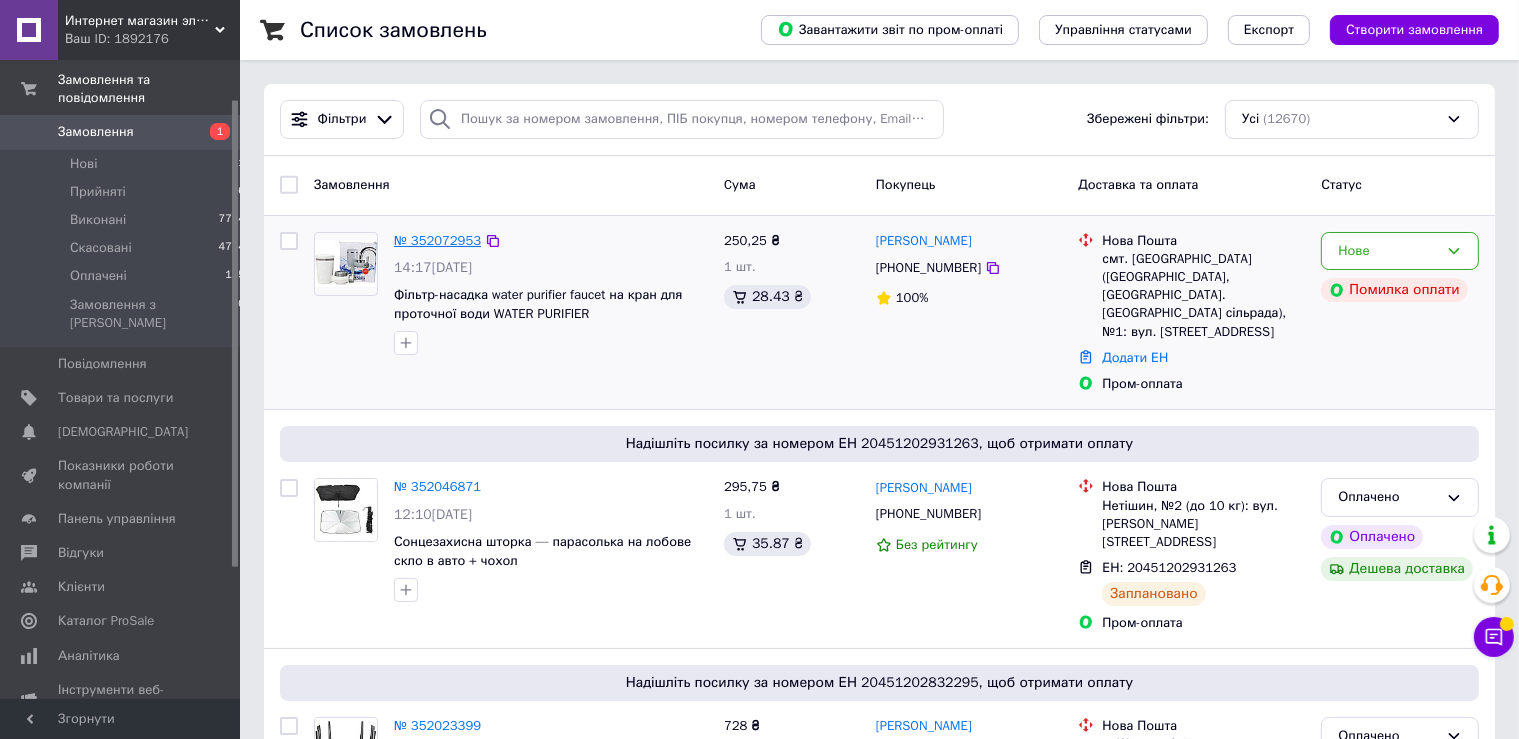 click on "№ 352072953" at bounding box center (437, 240) 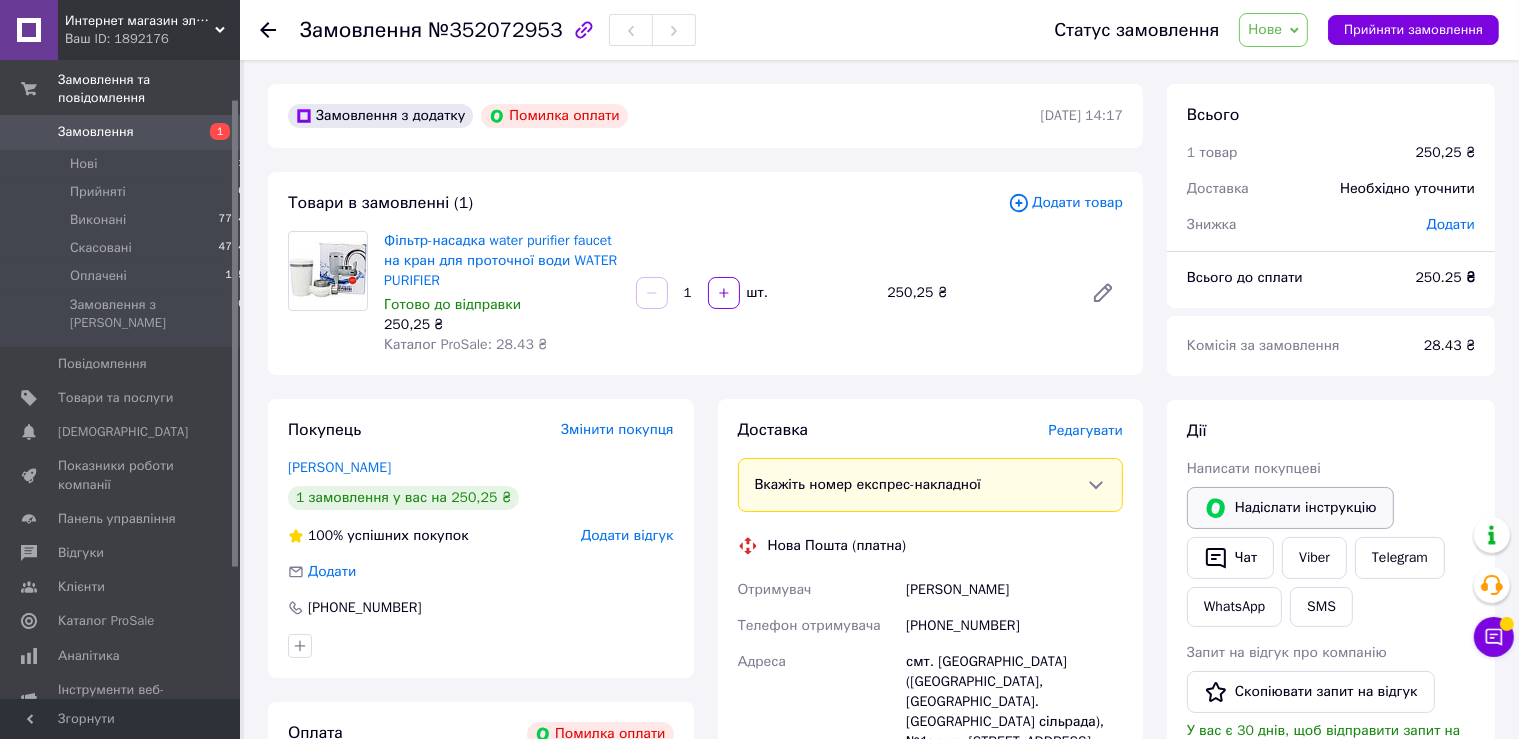 click on "Надіслати інструкцію" at bounding box center (1290, 508) 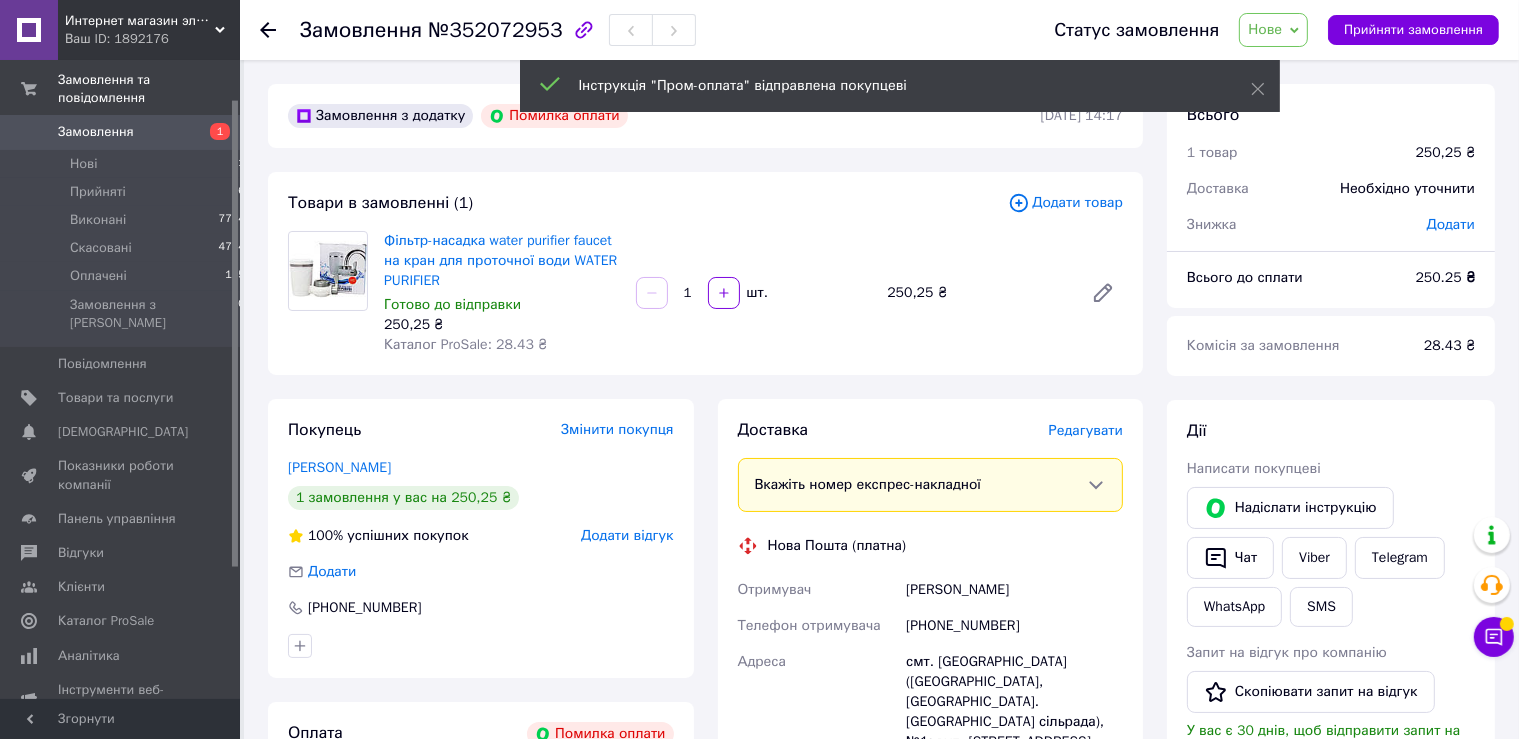 click on "Чат з покупцем" at bounding box center (1494, 637) 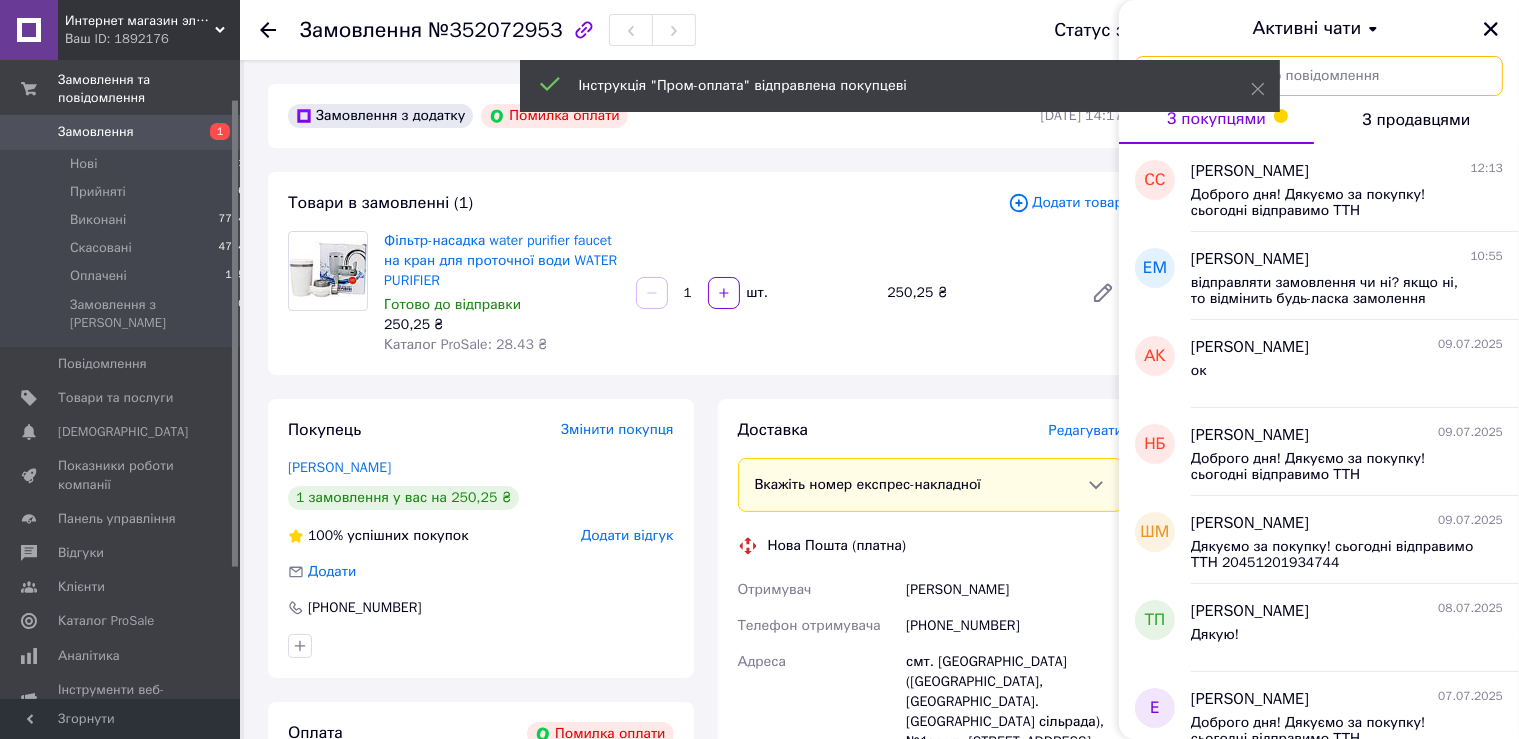 click at bounding box center (1319, 76) 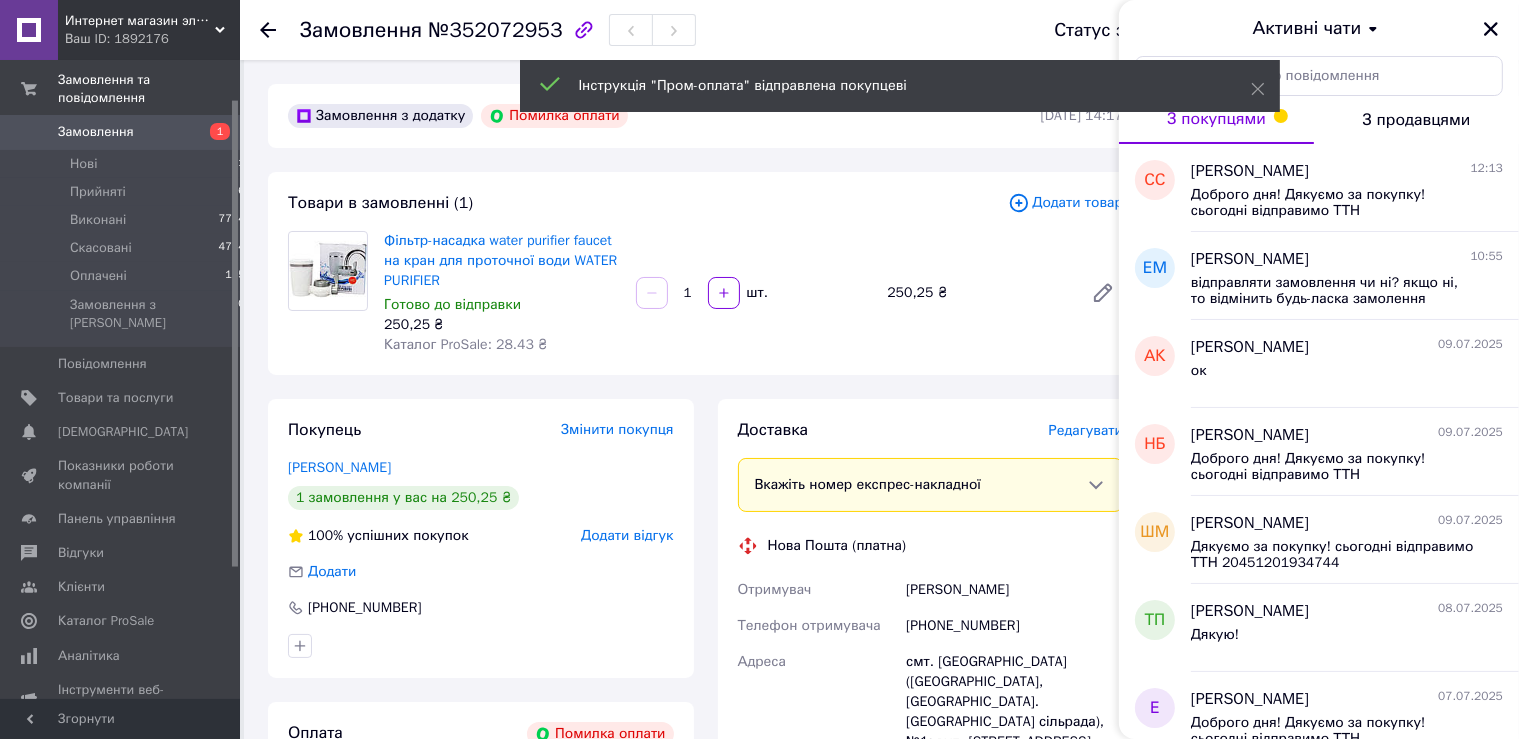 click on "З продавцями" at bounding box center (1417, 120) 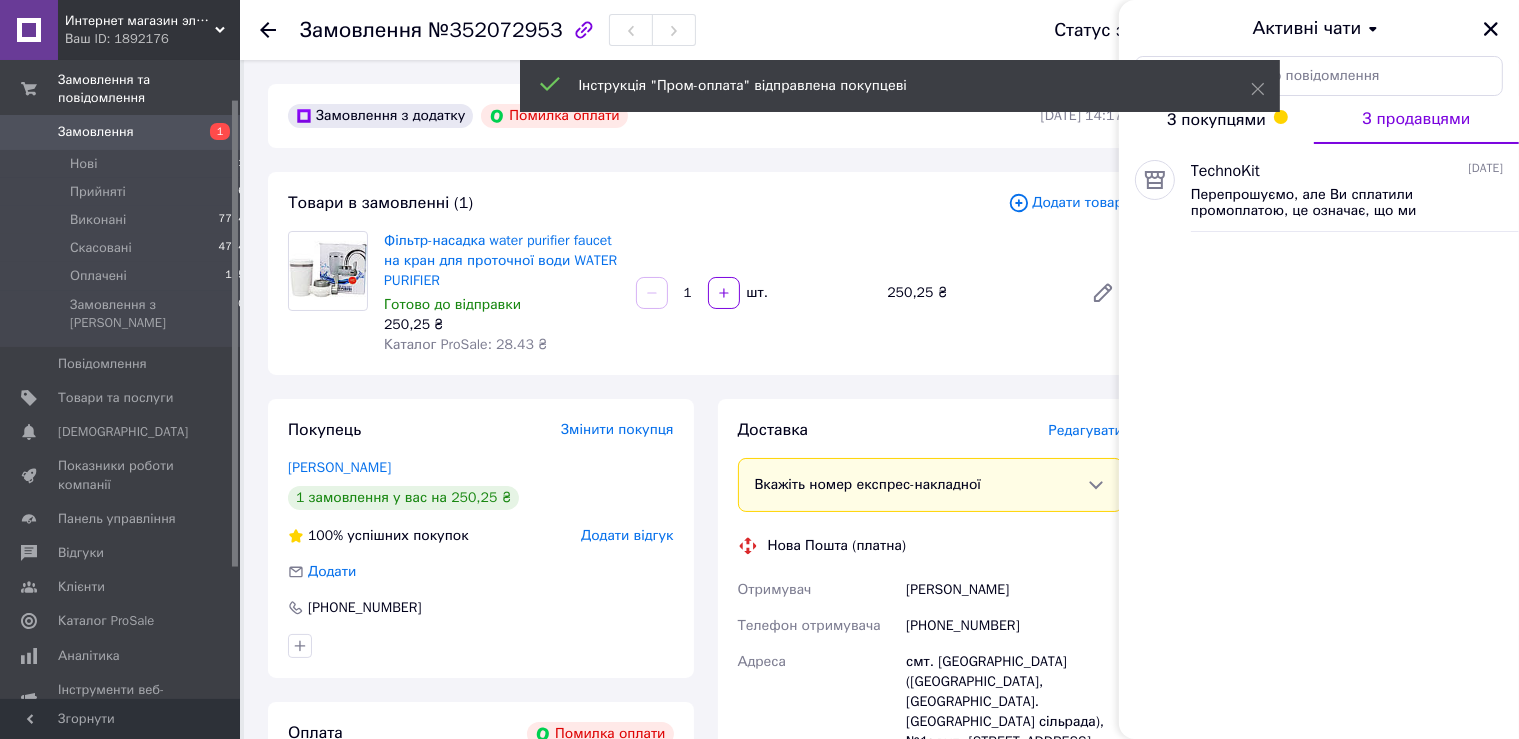 click on "Інструкція "Пром-оплата" відправлена покупцеві" at bounding box center [900, 86] 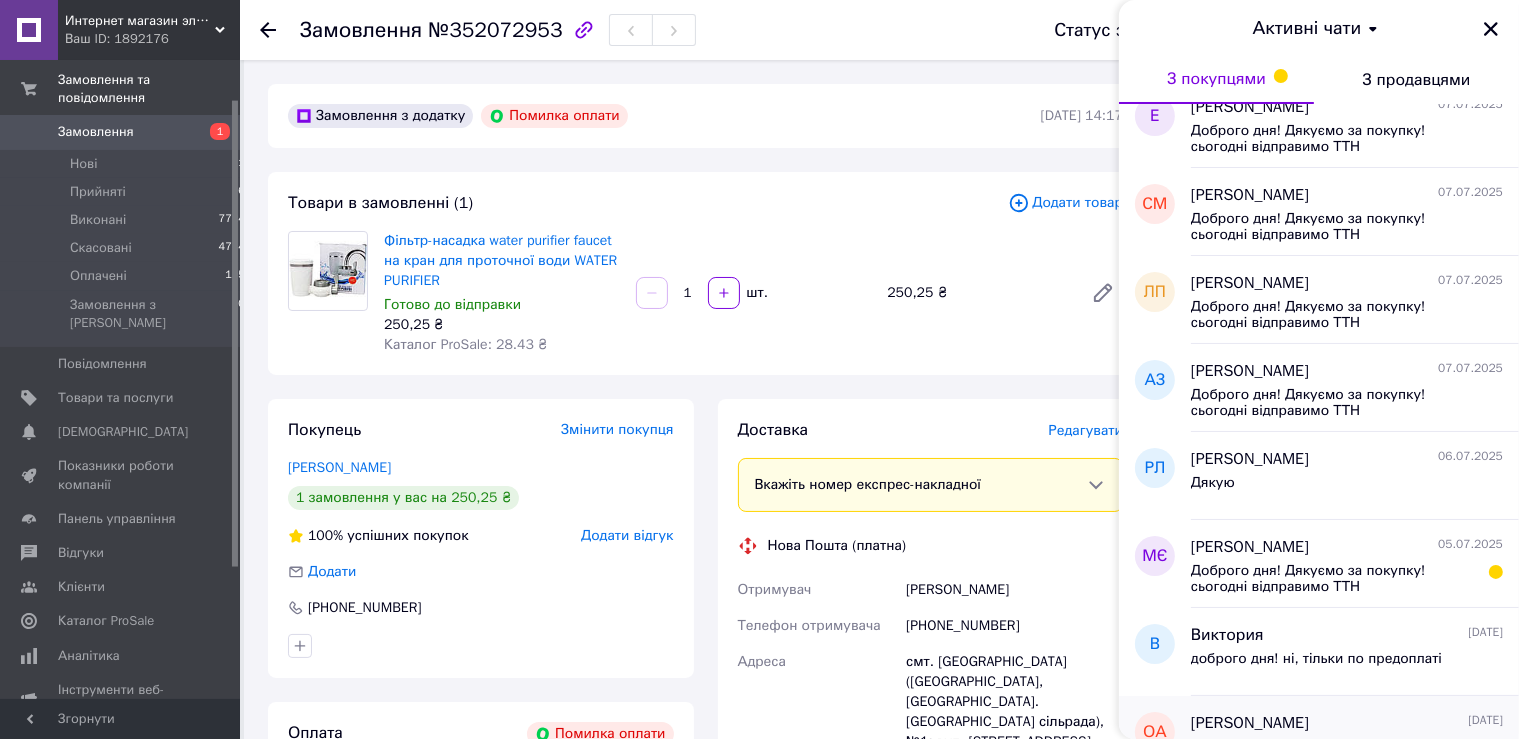 scroll, scrollTop: 662, scrollLeft: 0, axis: vertical 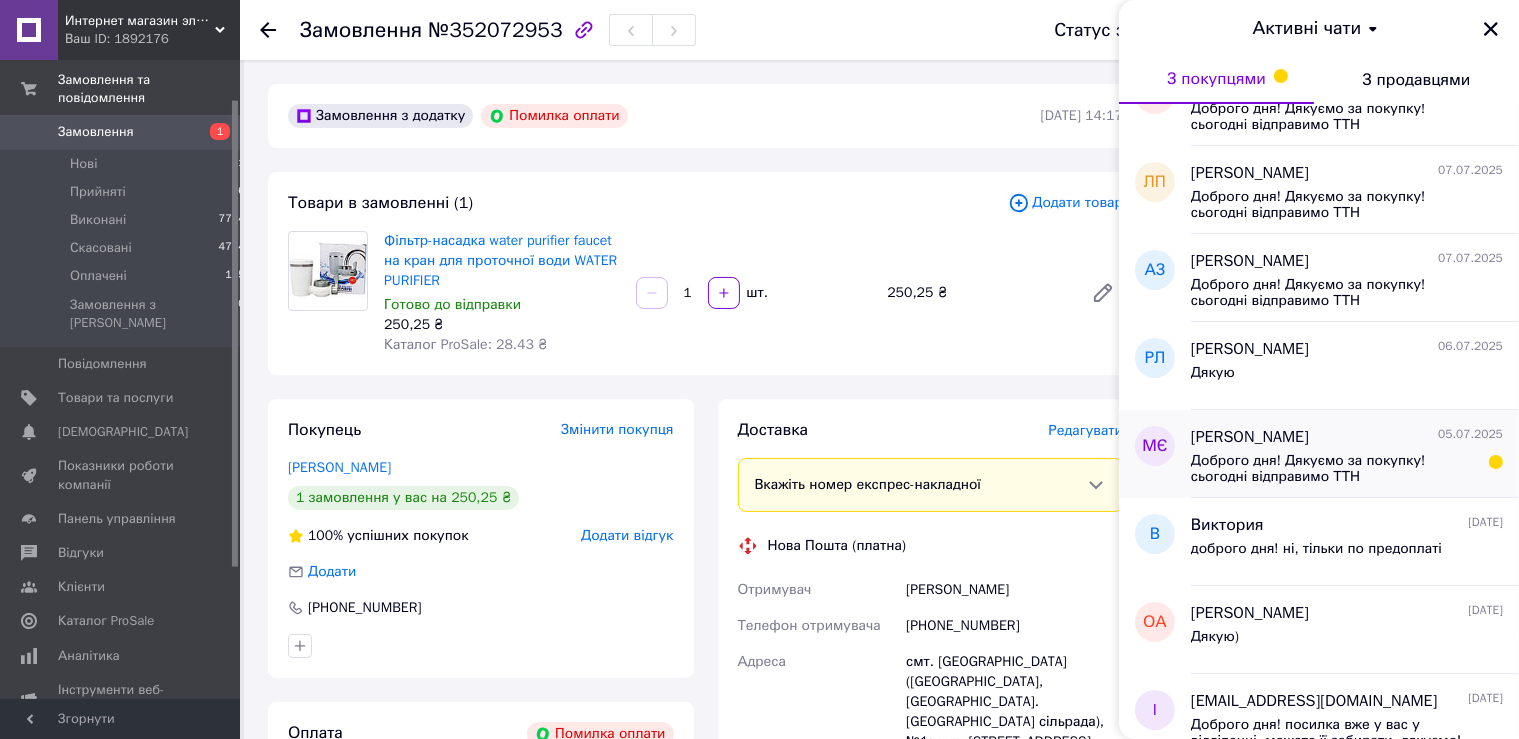 click on "Доброго дня!
Дякуємо за покупку!
сьогодні відправимо
ТТН 20451199479299" at bounding box center [1333, 469] 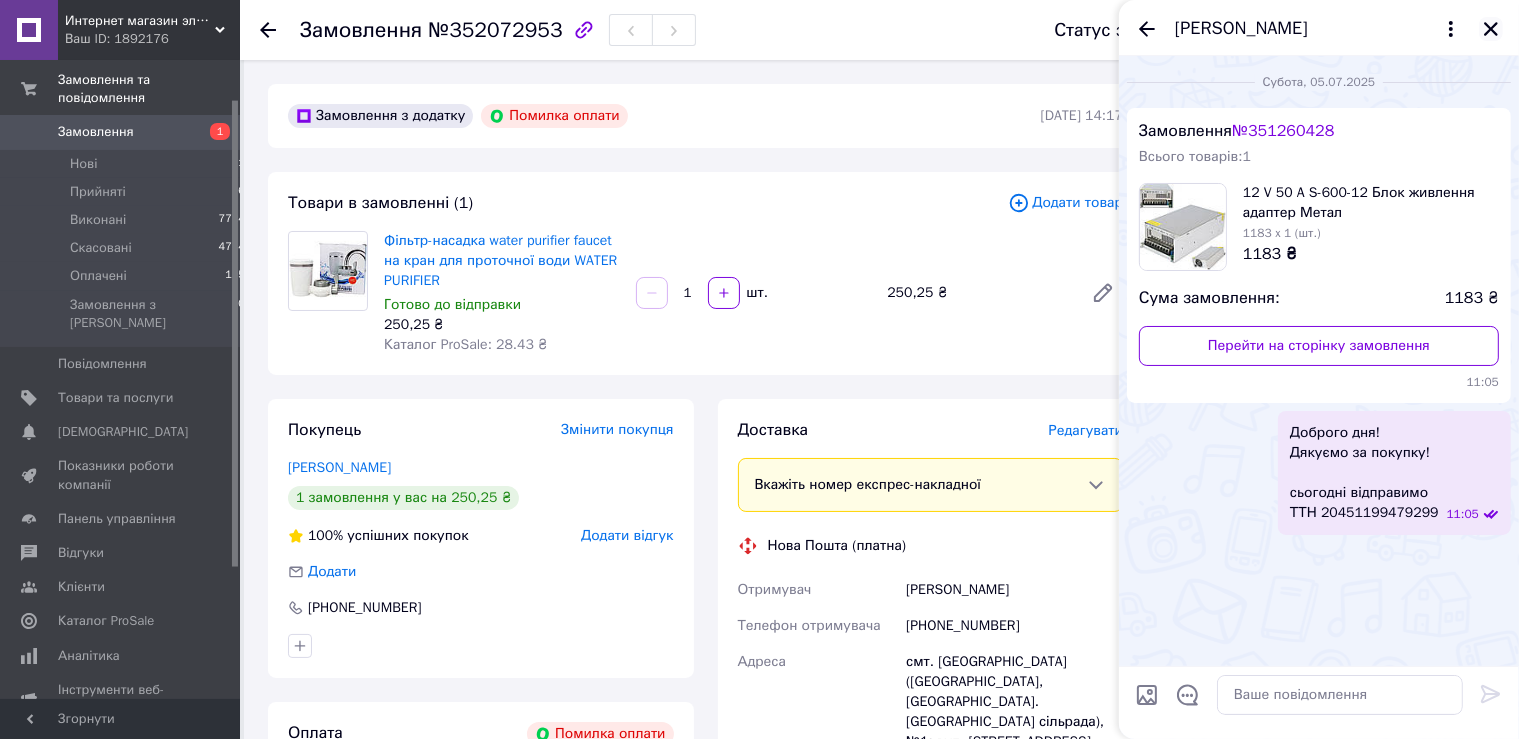 click 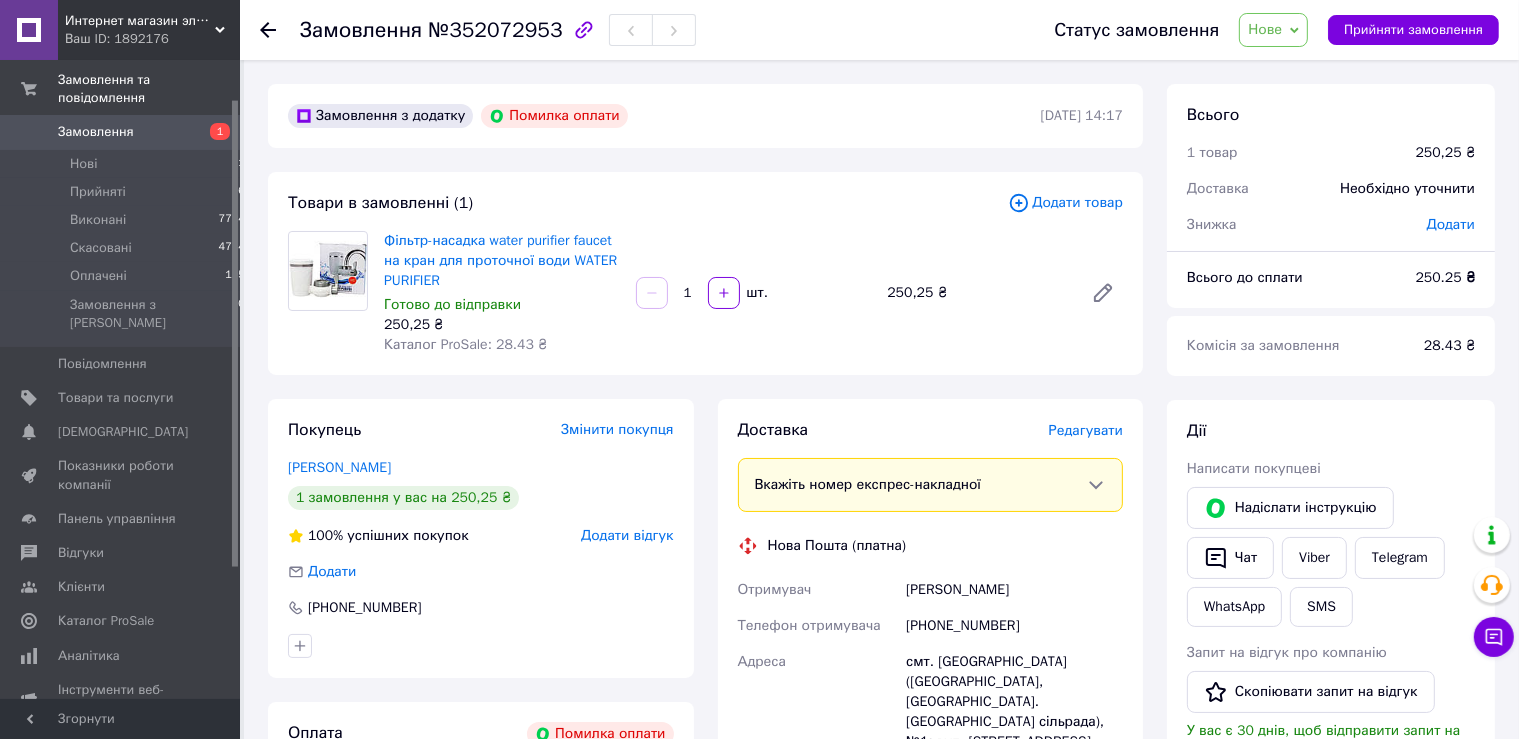 click on "Замовлення" at bounding box center (96, 132) 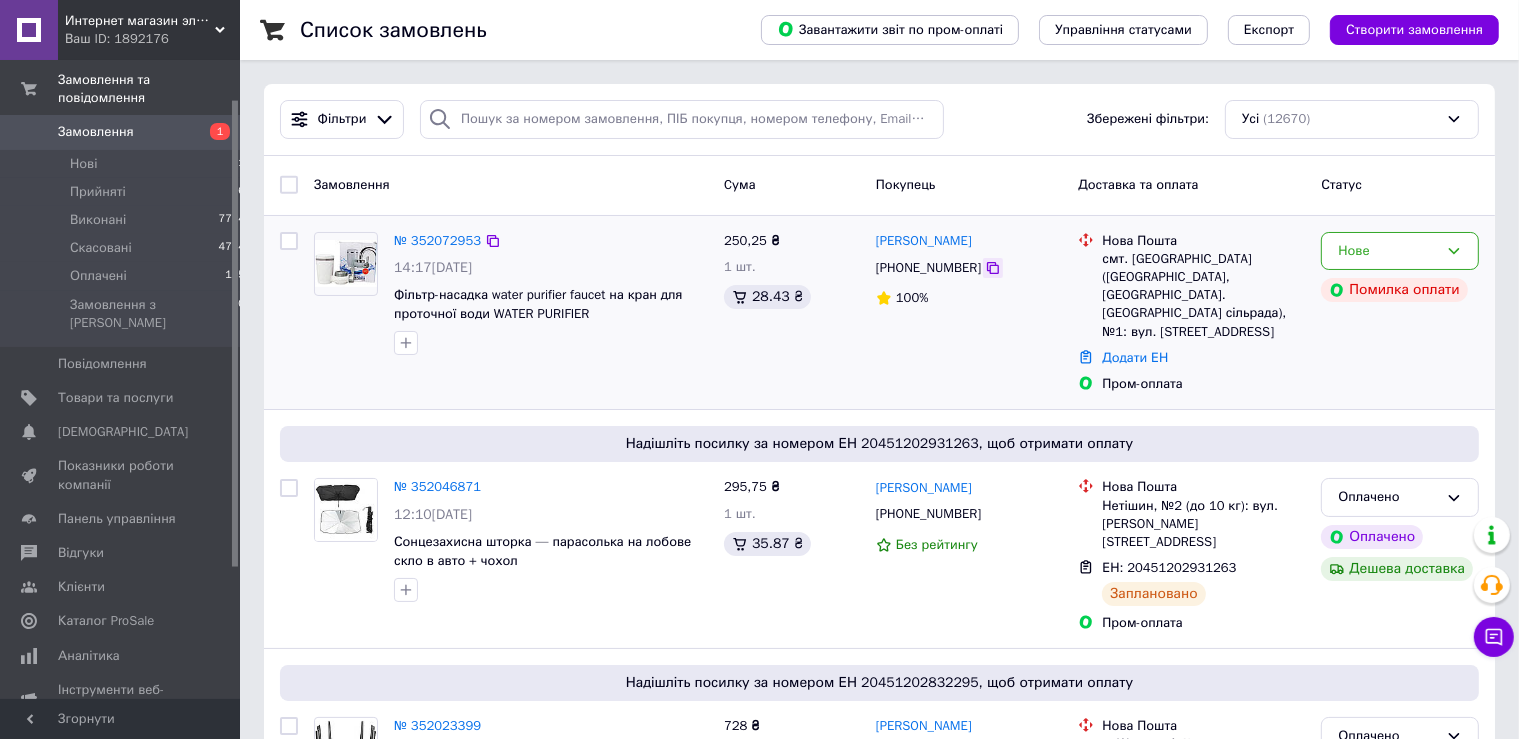 click 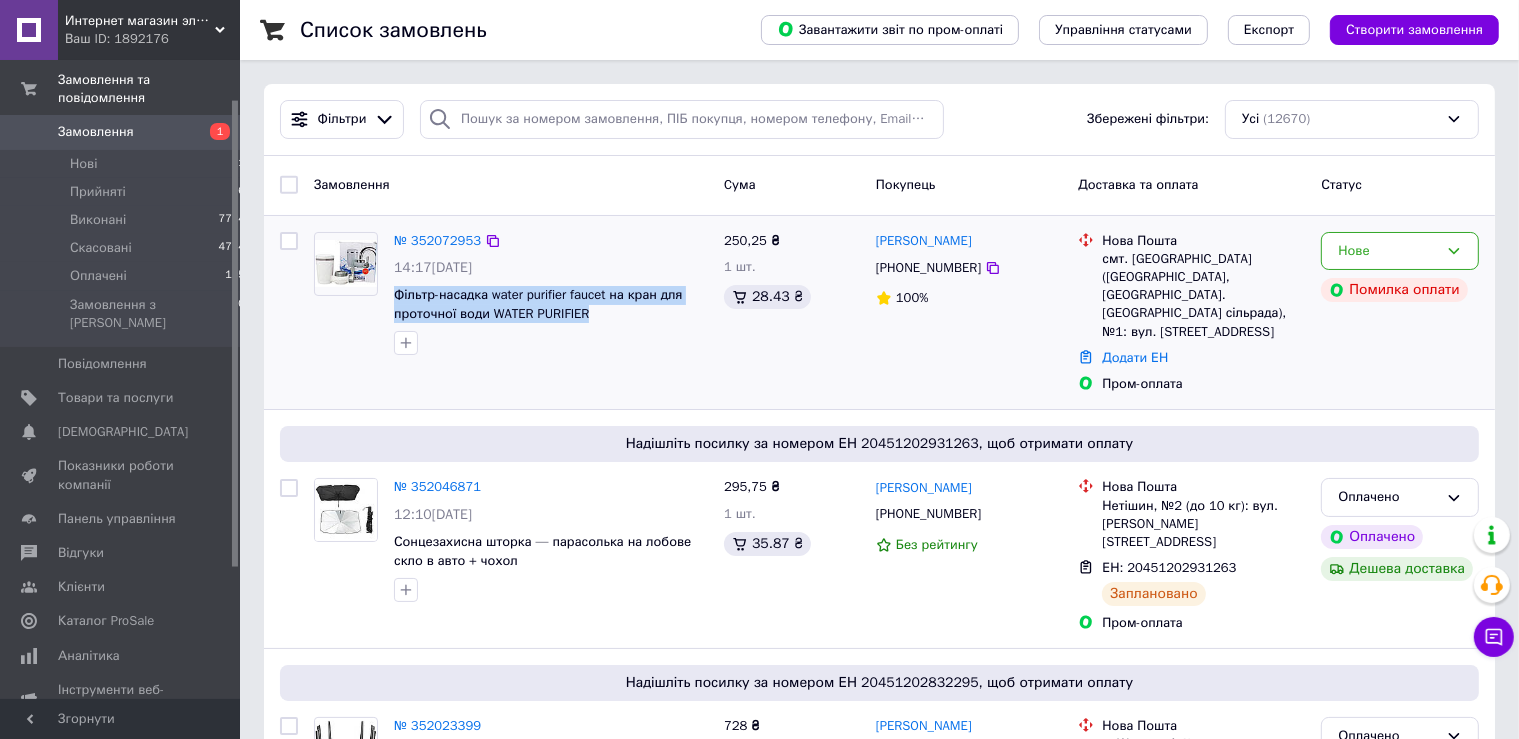 drag, startPoint x: 590, startPoint y: 314, endPoint x: 394, endPoint y: 295, distance: 196.91876 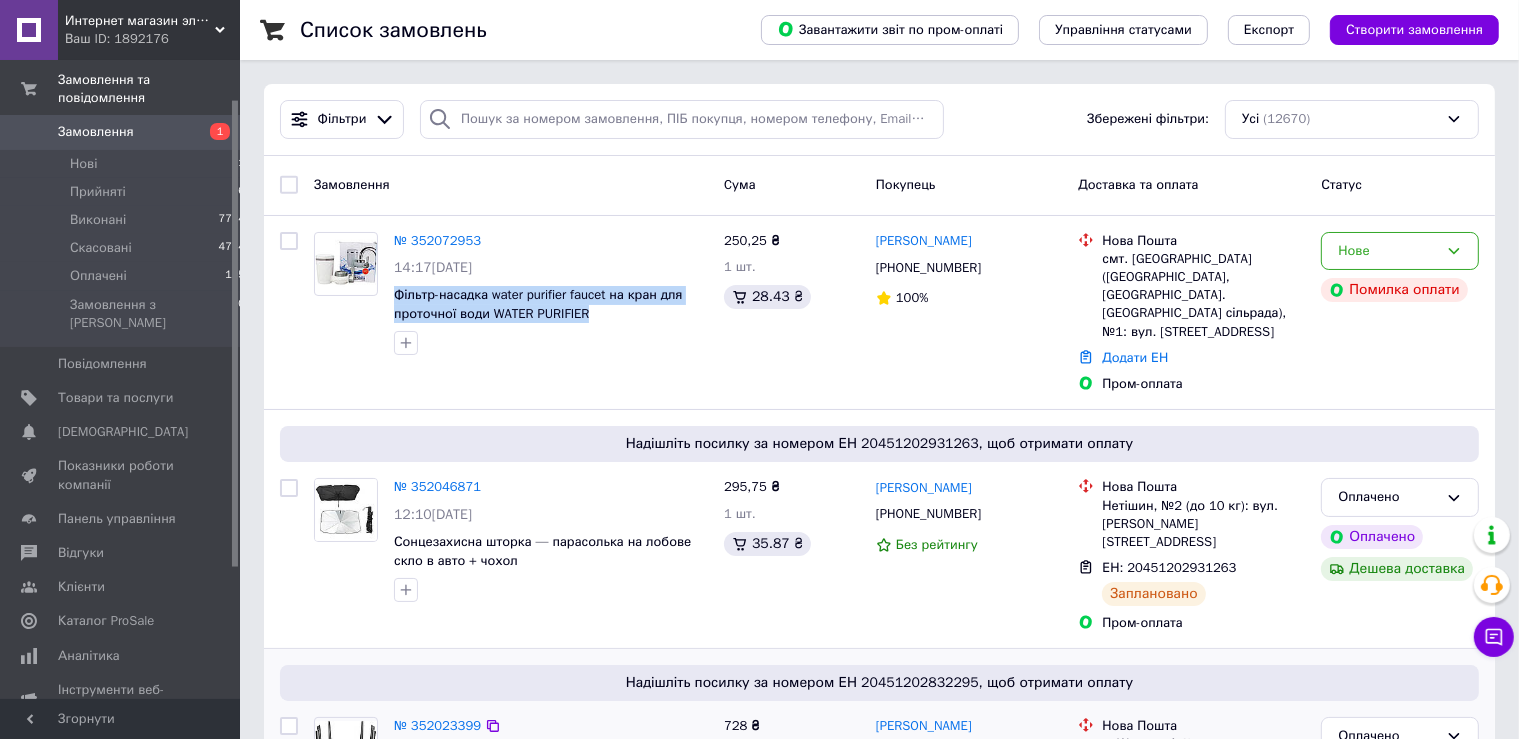 copy on "Фільтр-насадка water purifier faucet на кран для проточної води WATER PURIFIER" 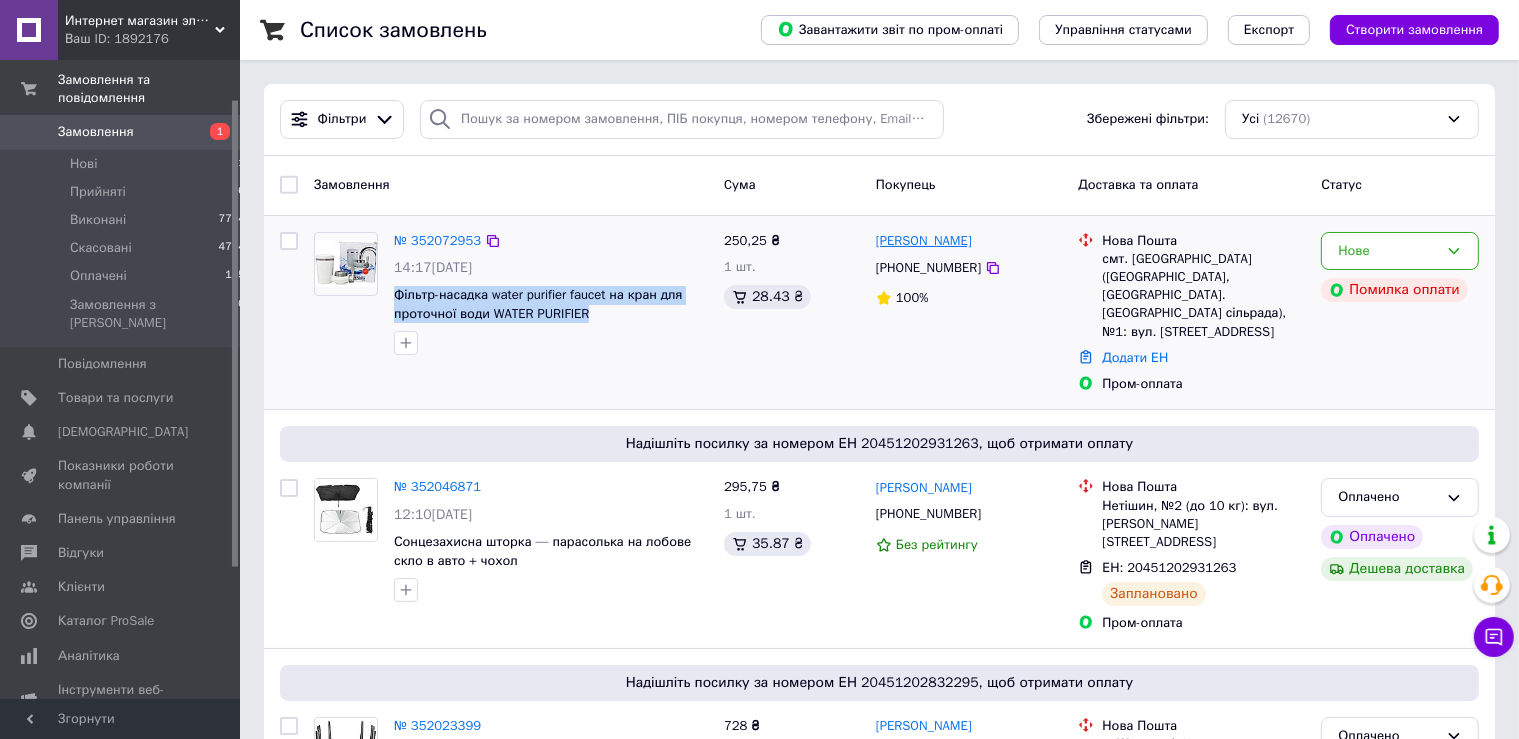 drag, startPoint x: 981, startPoint y: 239, endPoint x: 880, endPoint y: 242, distance: 101.04455 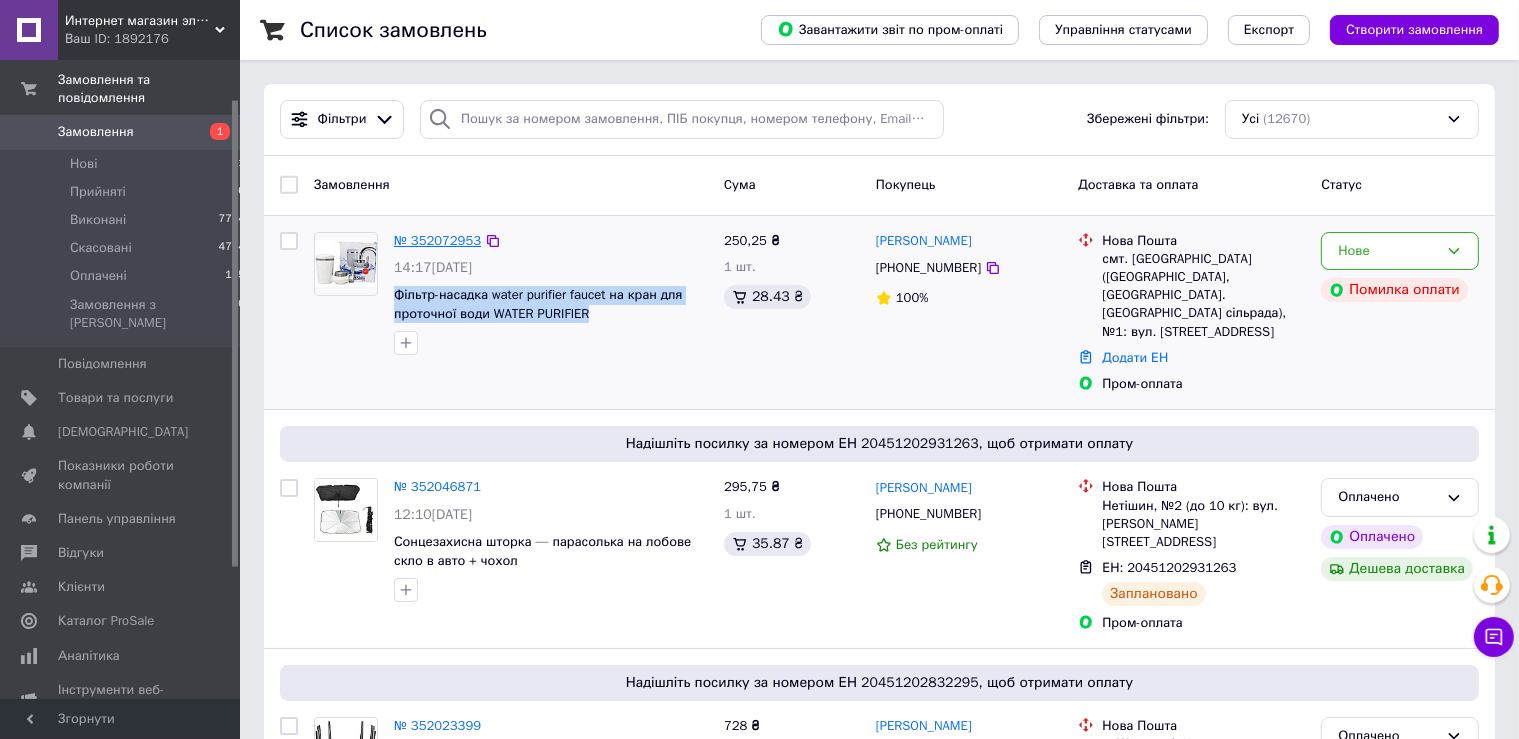 copy on "[PERSON_NAME]" 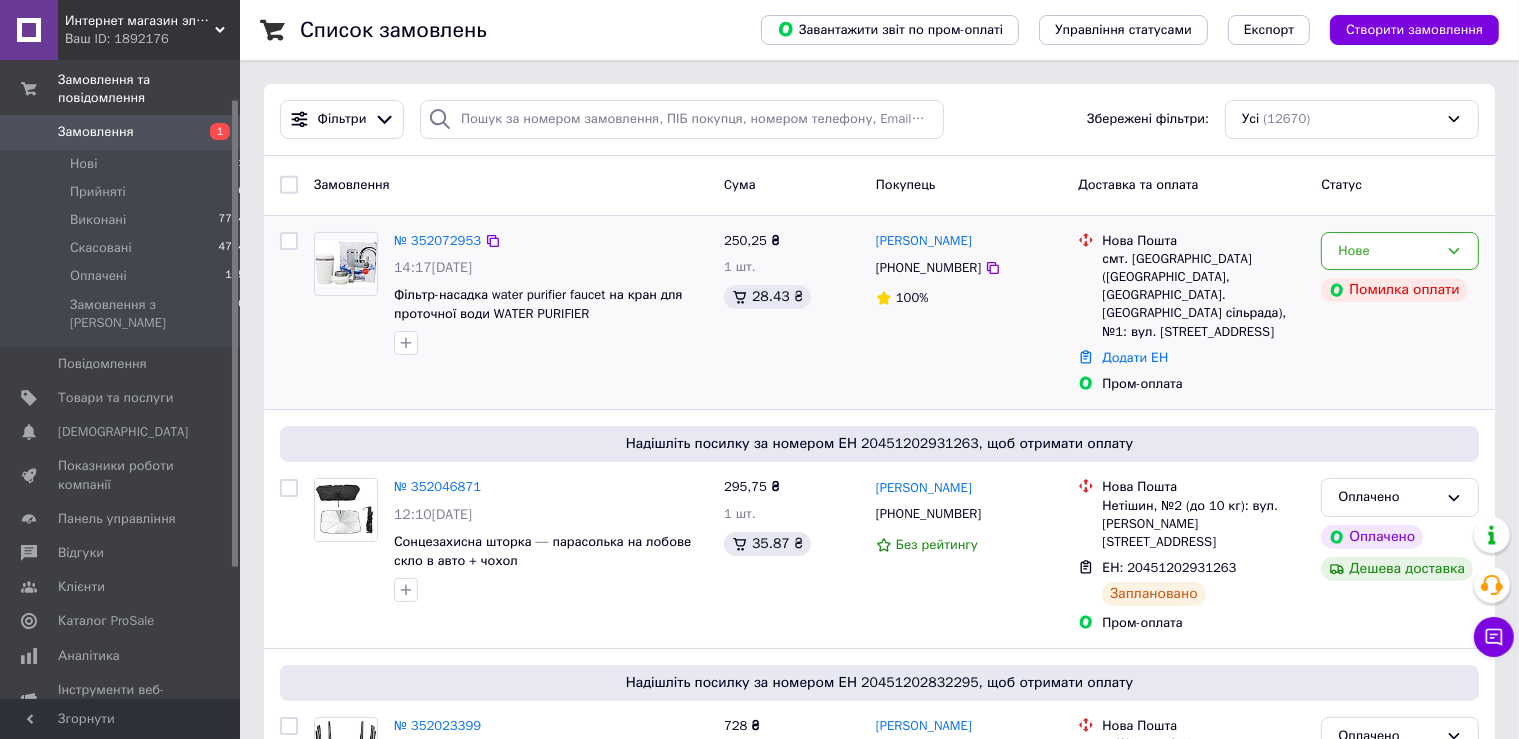 click on "№ 352072953" at bounding box center [437, 241] 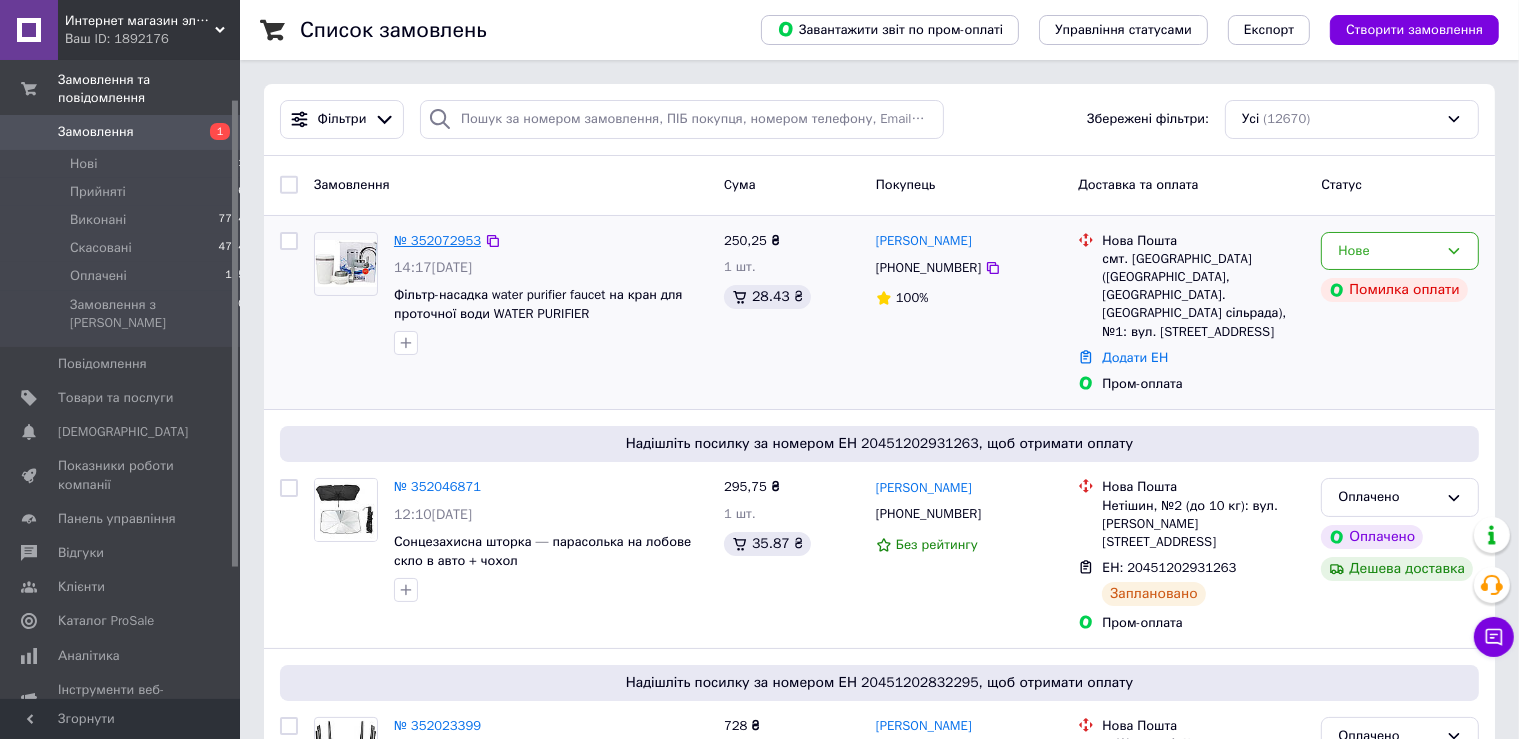 click on "№ 352072953" at bounding box center (437, 240) 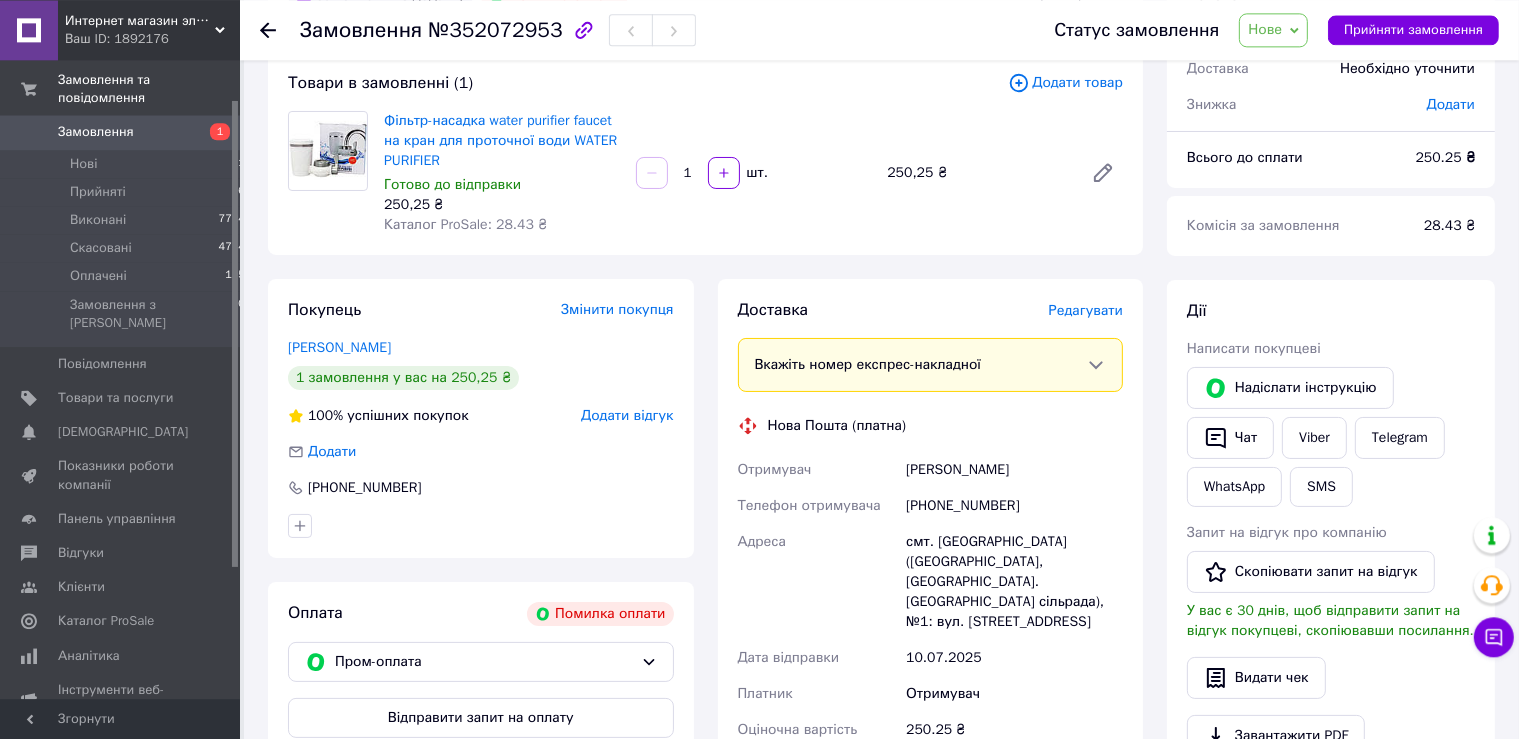 scroll, scrollTop: 211, scrollLeft: 0, axis: vertical 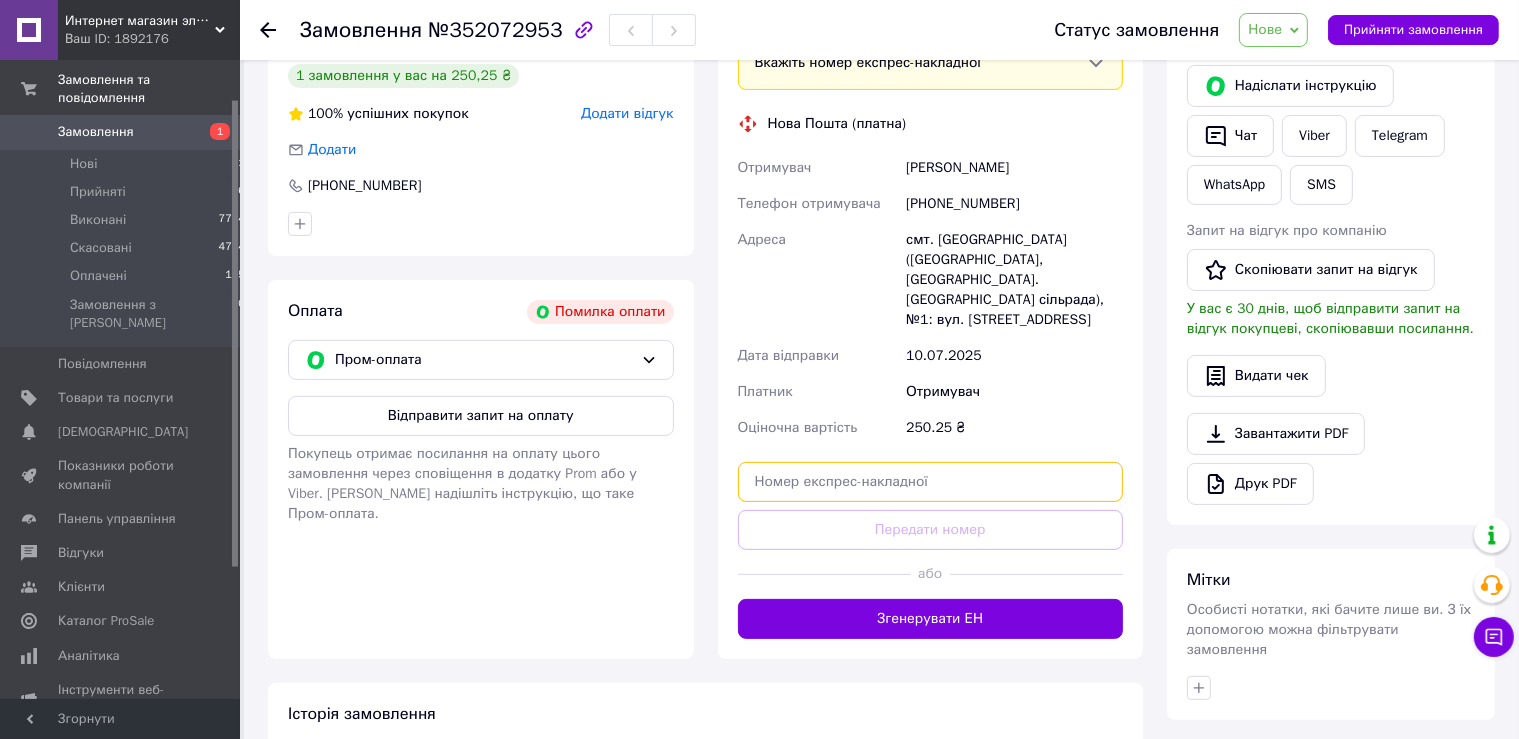click at bounding box center (931, 482) 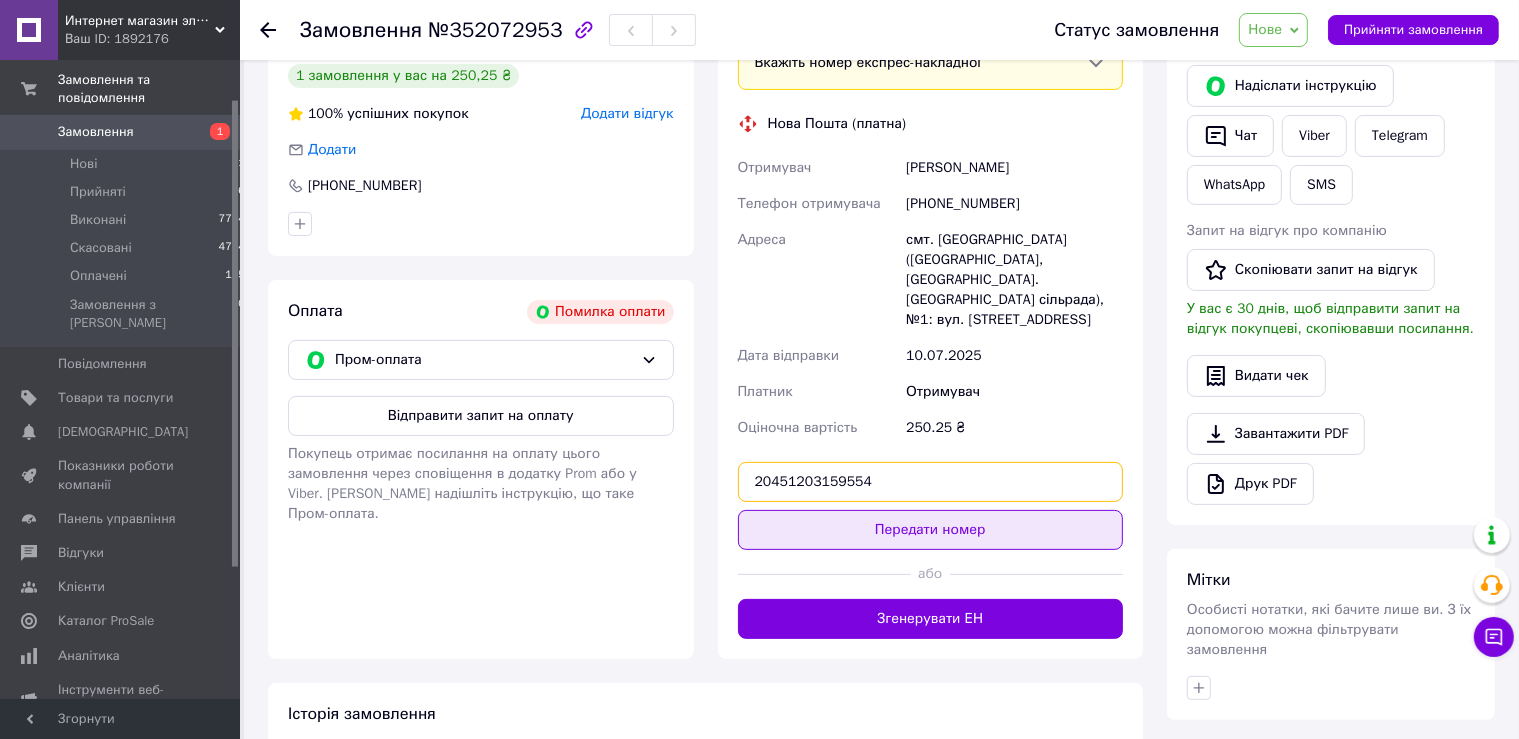 type on "20451203159554" 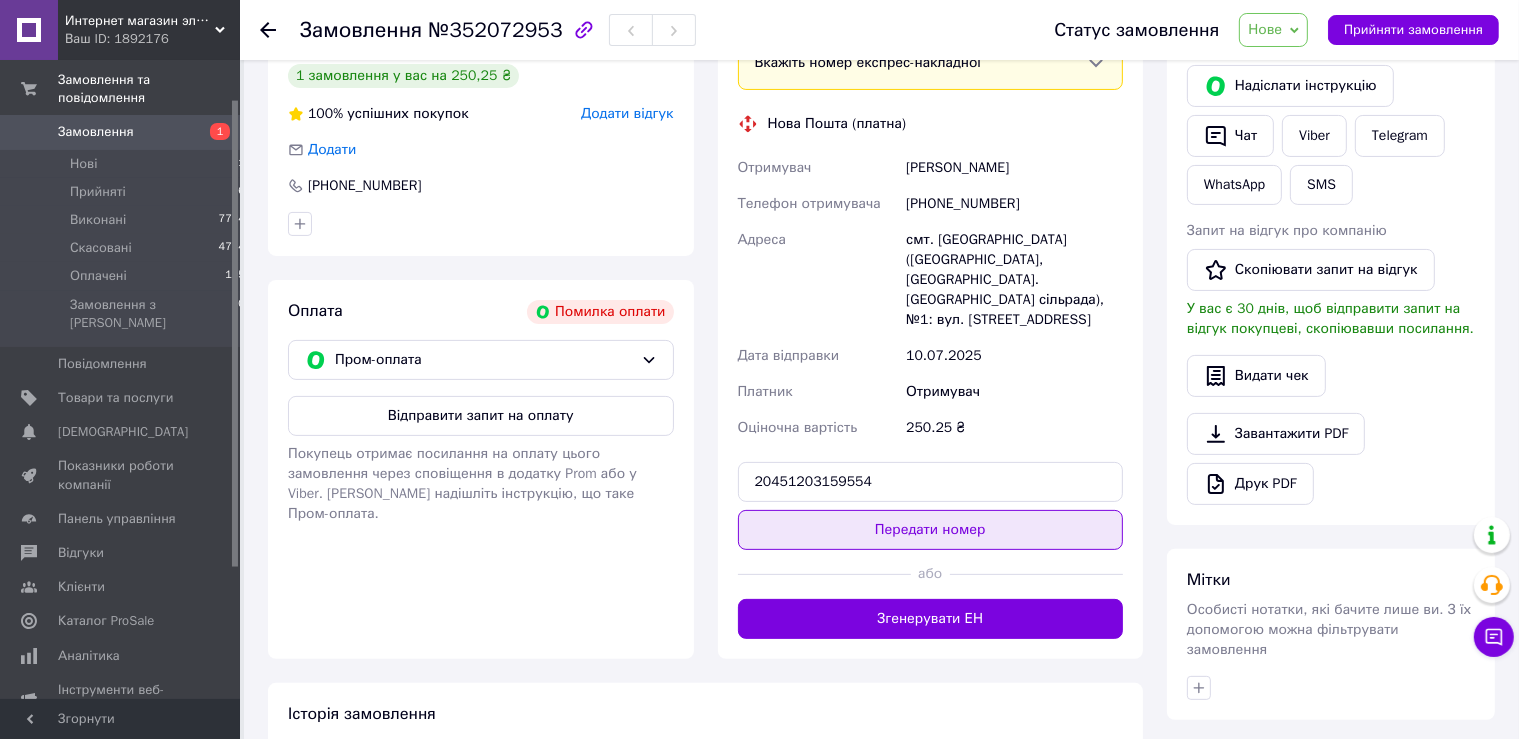 click on "Передати номер" at bounding box center (931, 530) 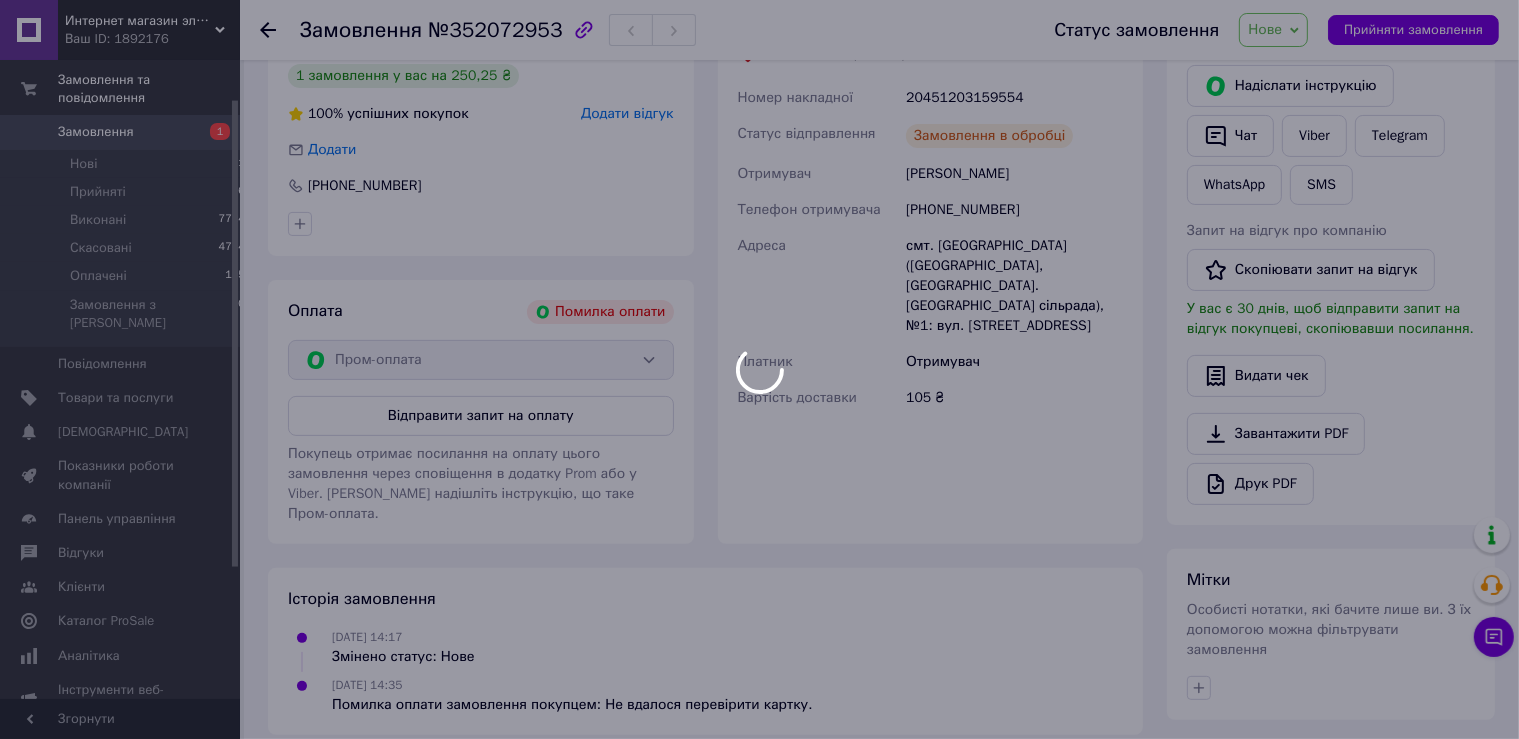 click on "Нове" at bounding box center [1265, 29] 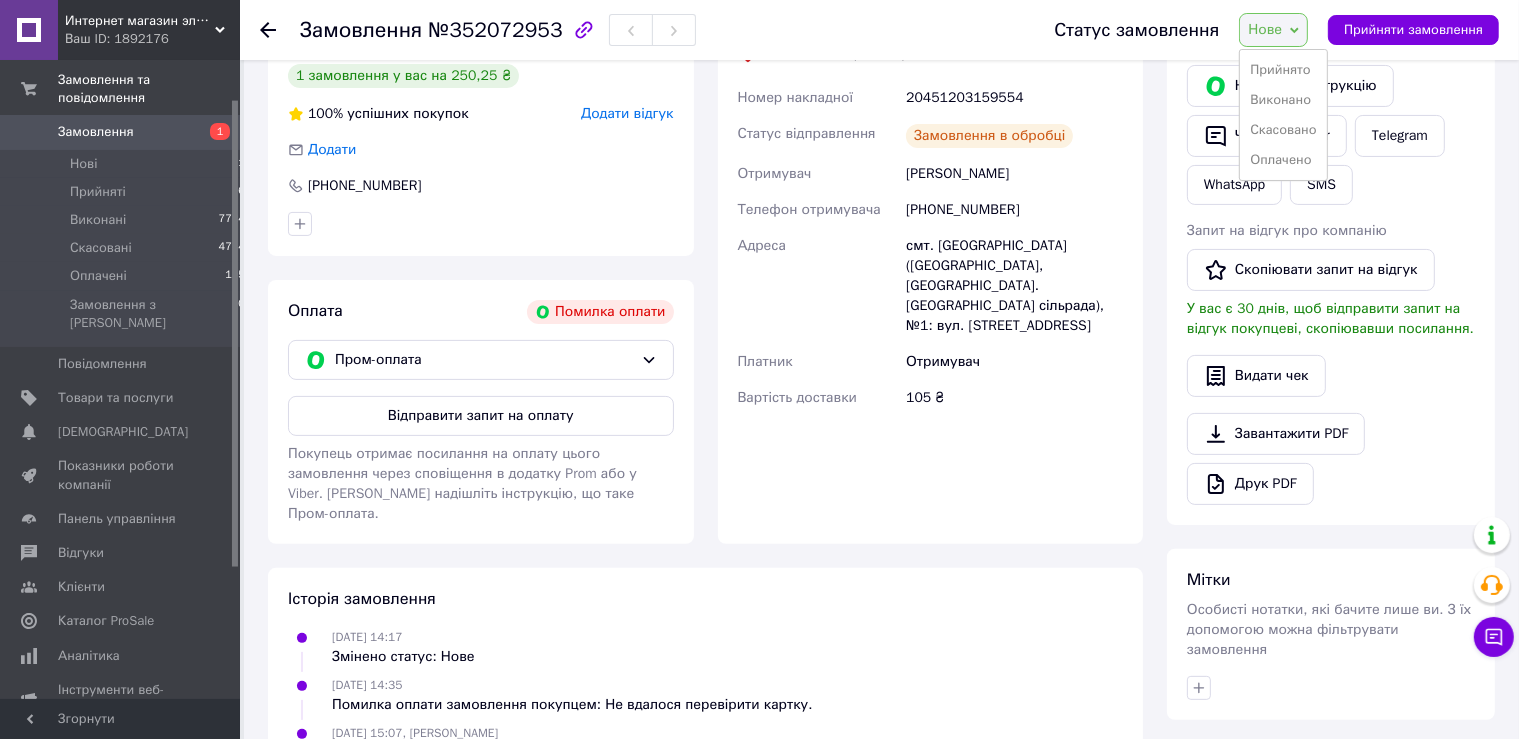 click on "Нове" at bounding box center (1265, 29) 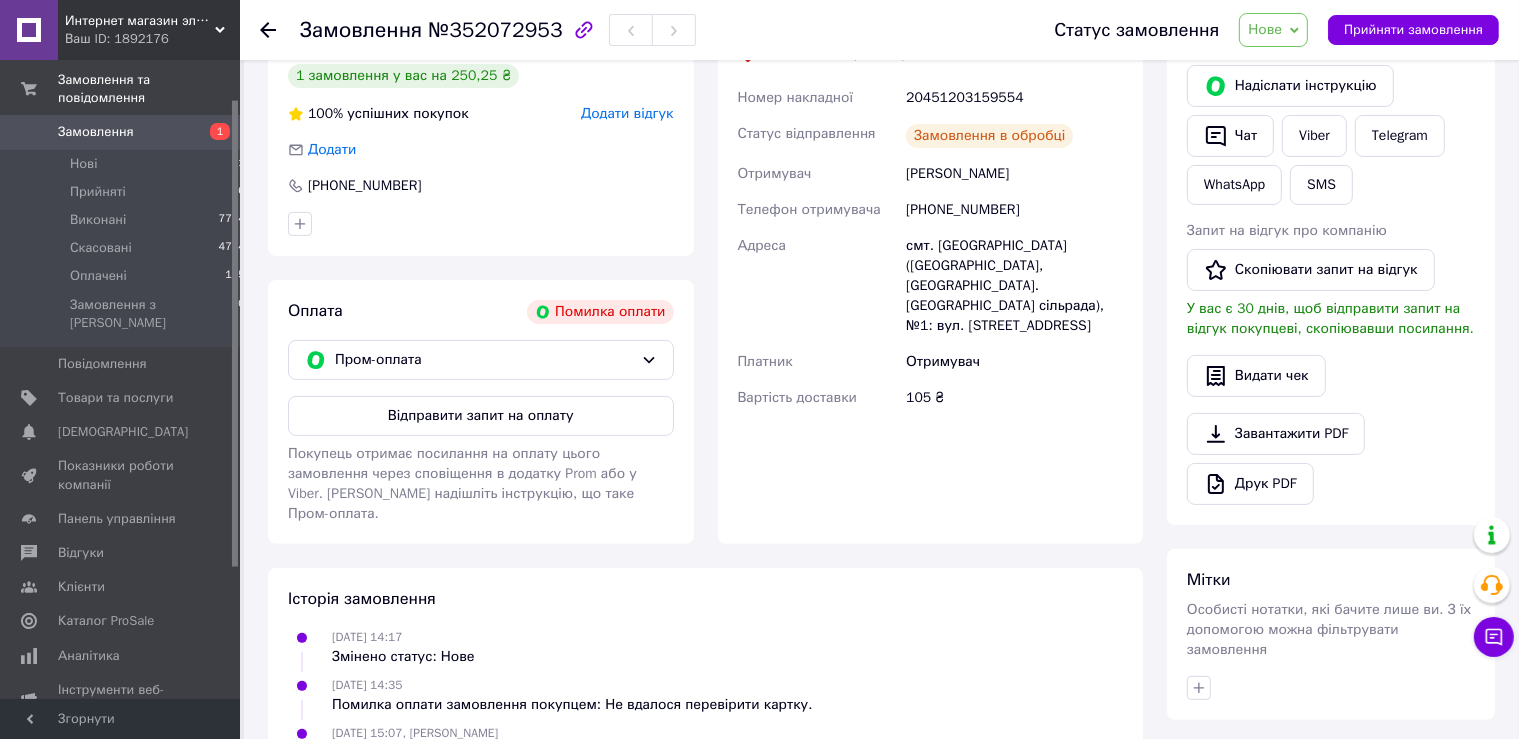 click on "Нове" at bounding box center (1265, 29) 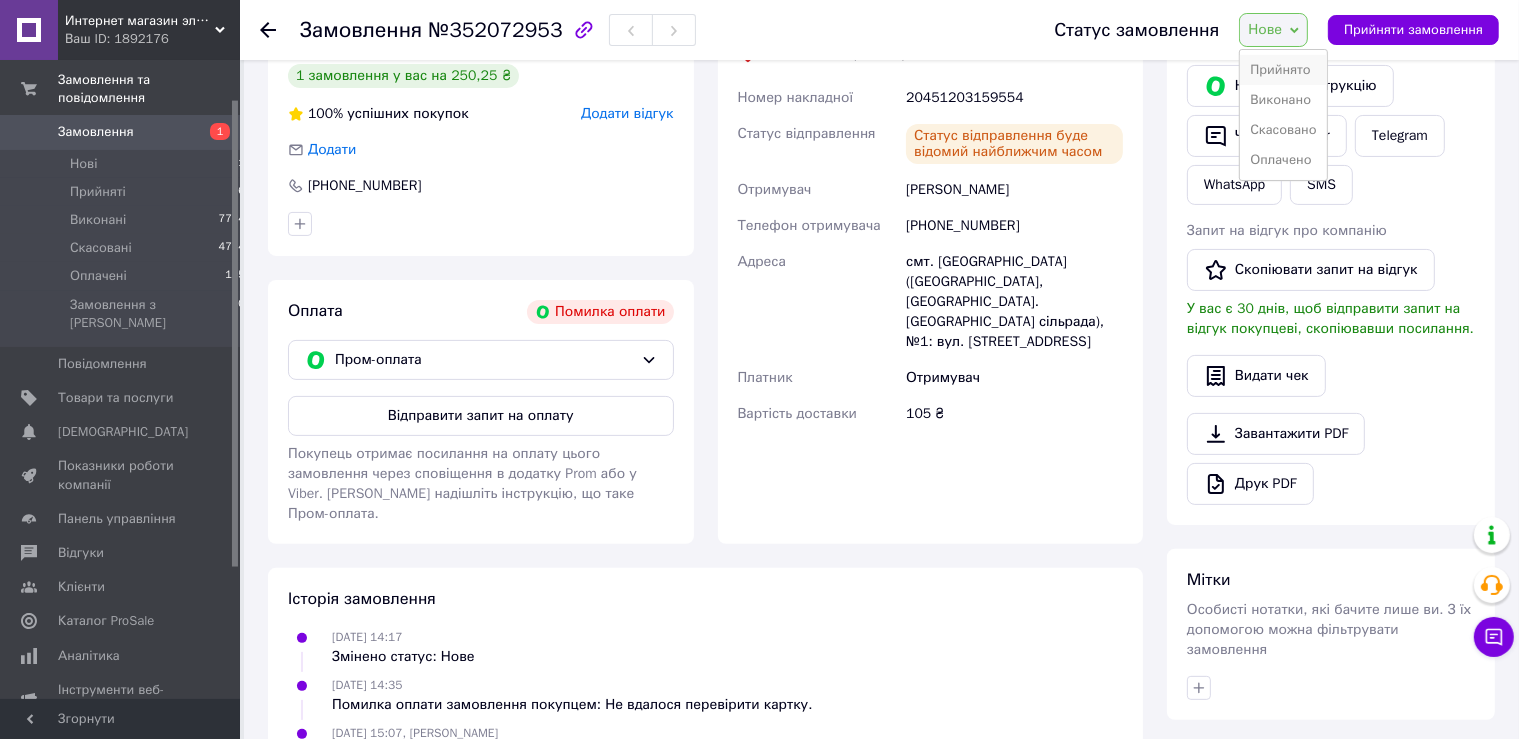 click on "Прийнято" at bounding box center (1283, 70) 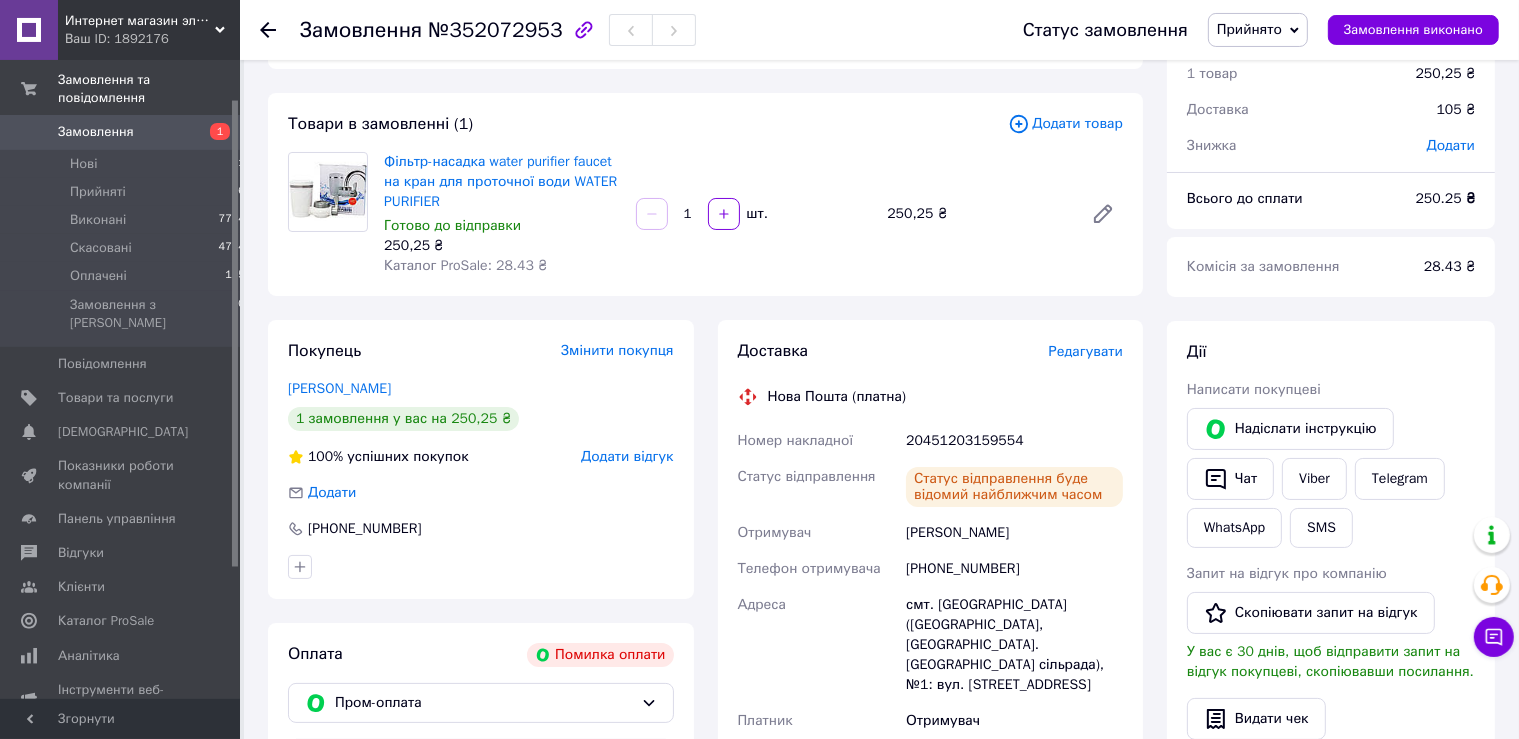 scroll, scrollTop: 0, scrollLeft: 0, axis: both 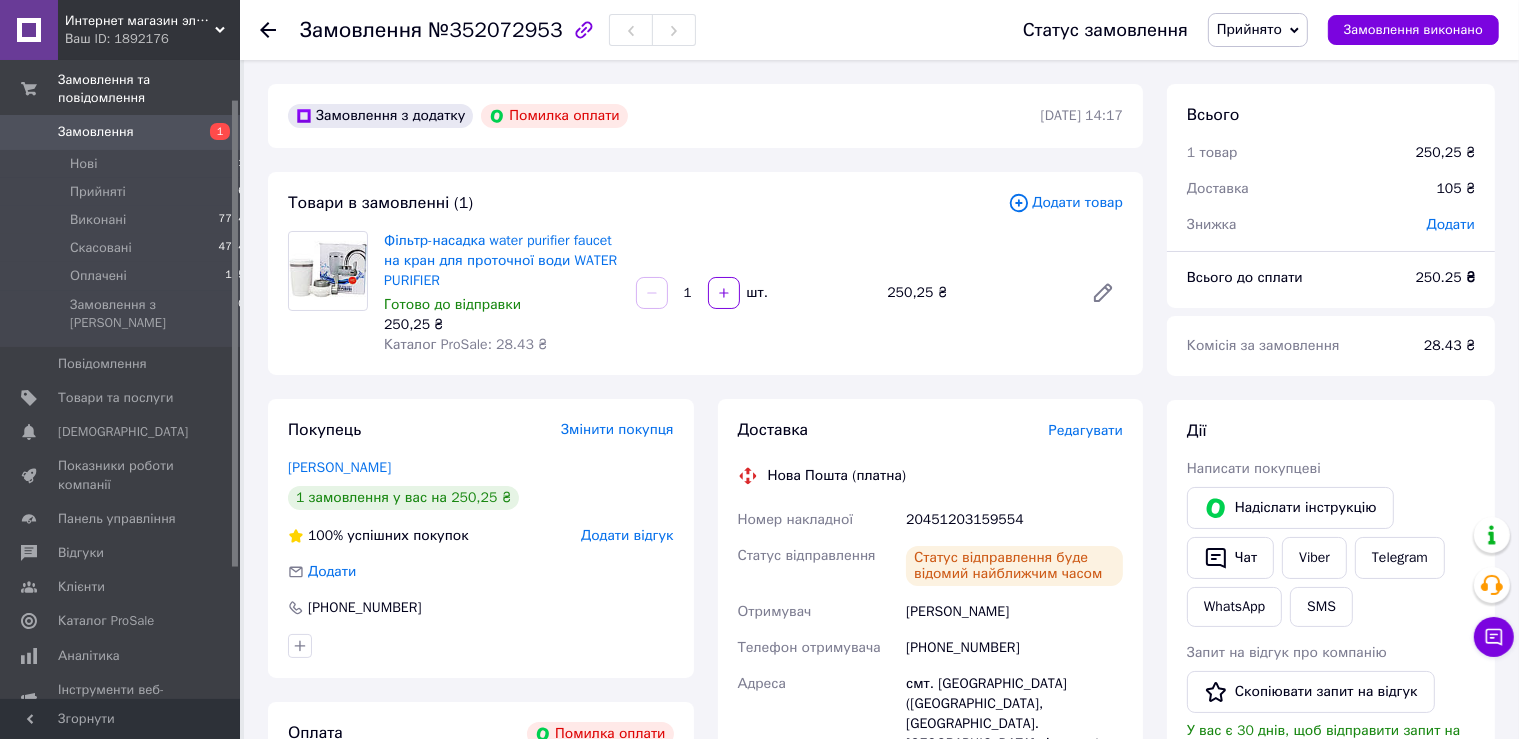 click on "Замовлення" at bounding box center (96, 132) 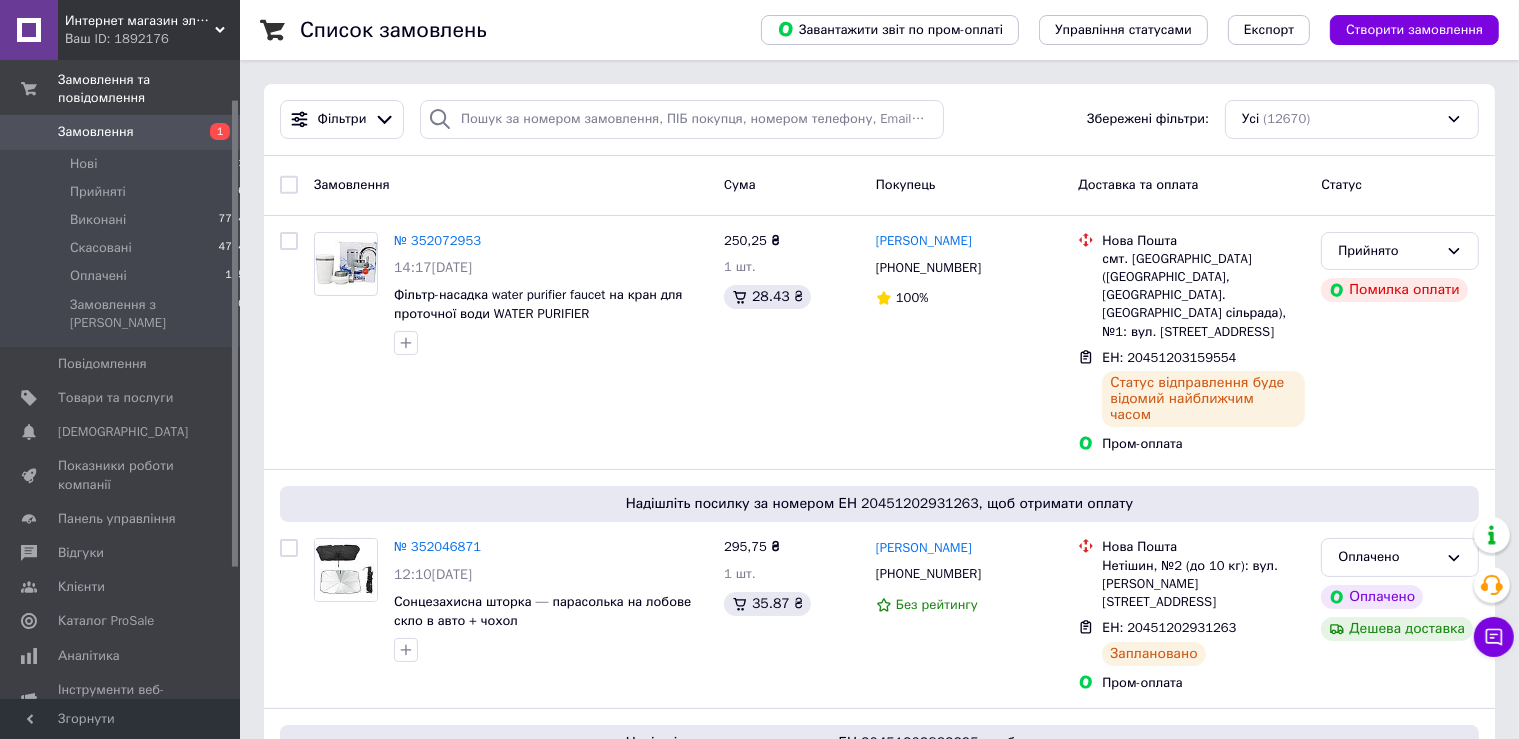 click on "Замовлення" at bounding box center (121, 132) 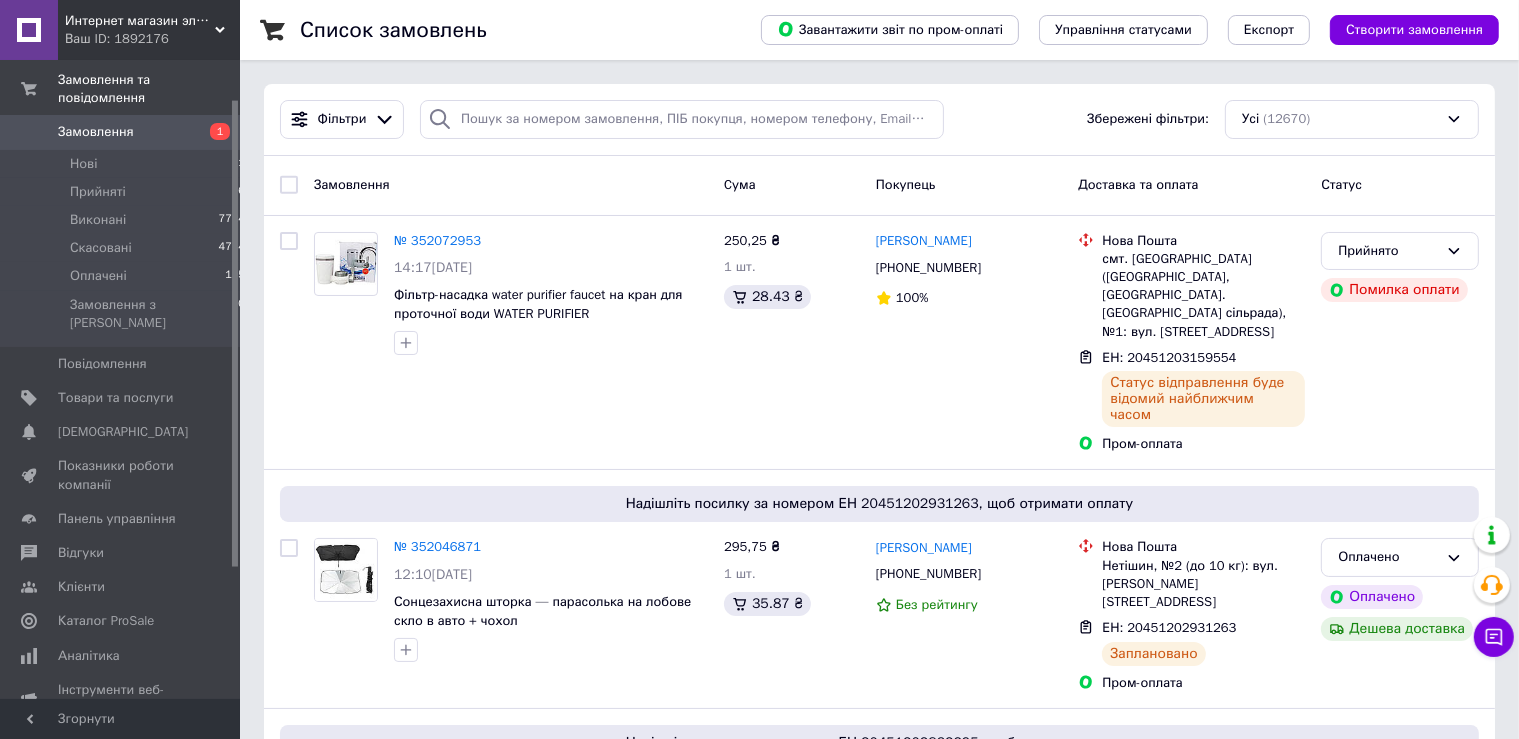 click on "Замовлення" at bounding box center (96, 132) 